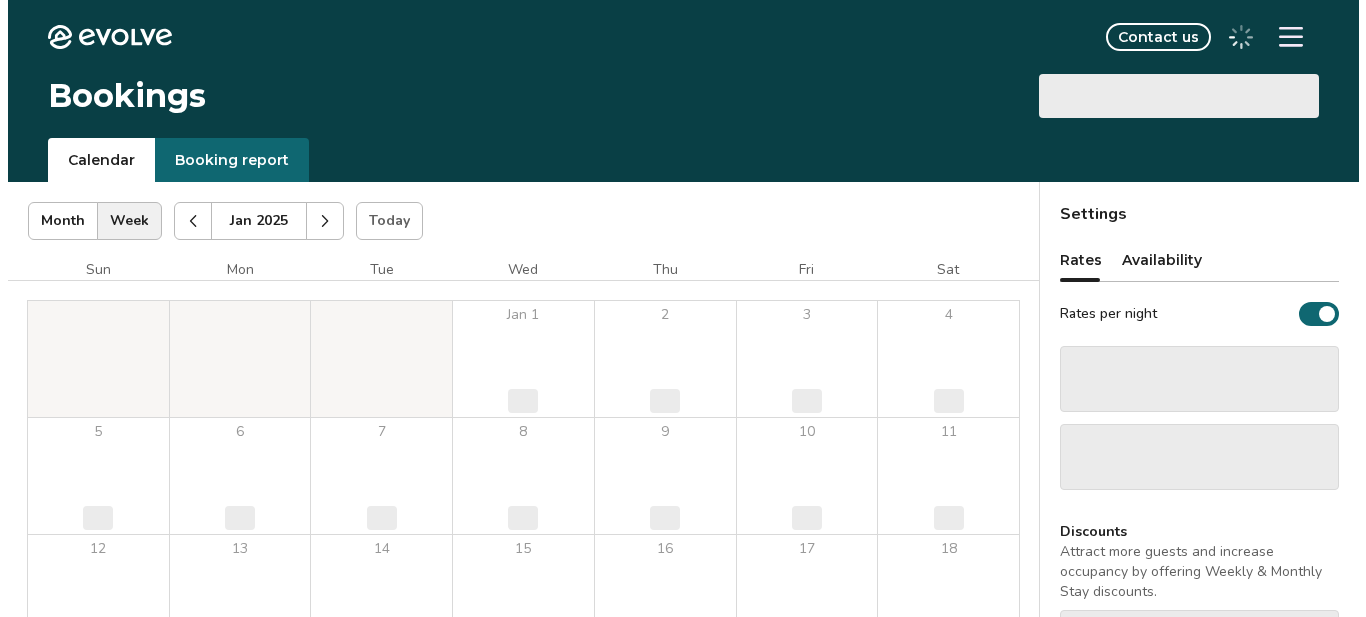 scroll, scrollTop: 0, scrollLeft: 0, axis: both 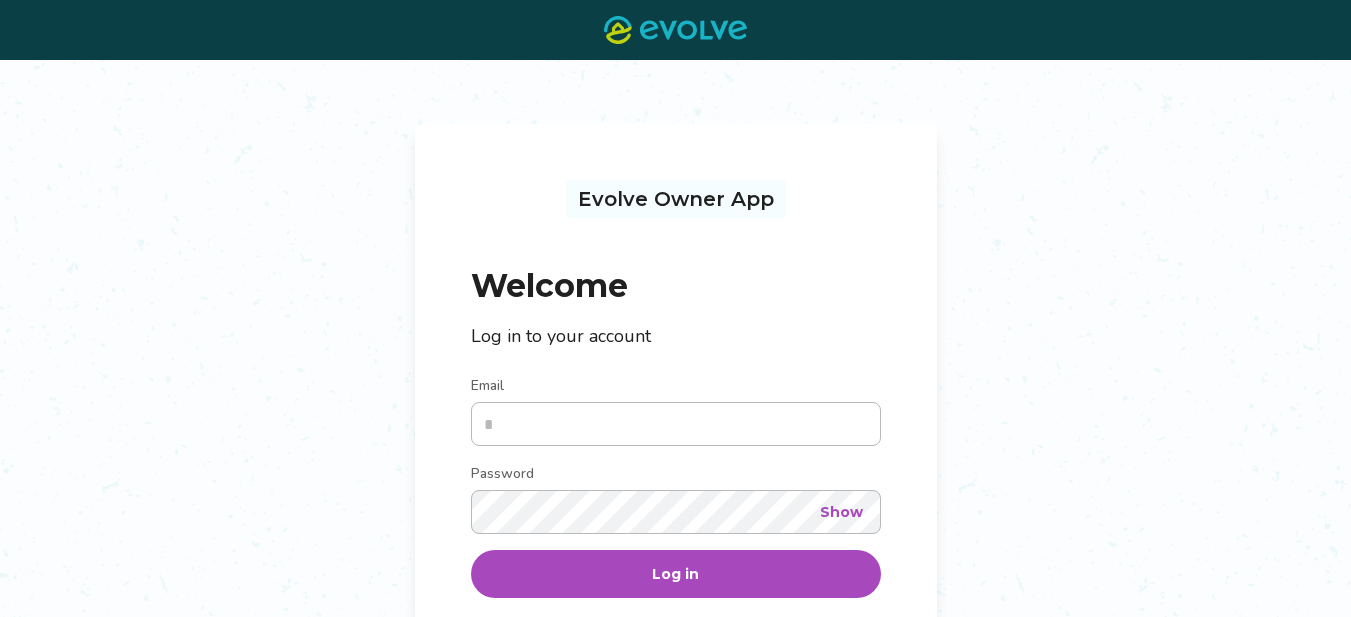 type on "**********" 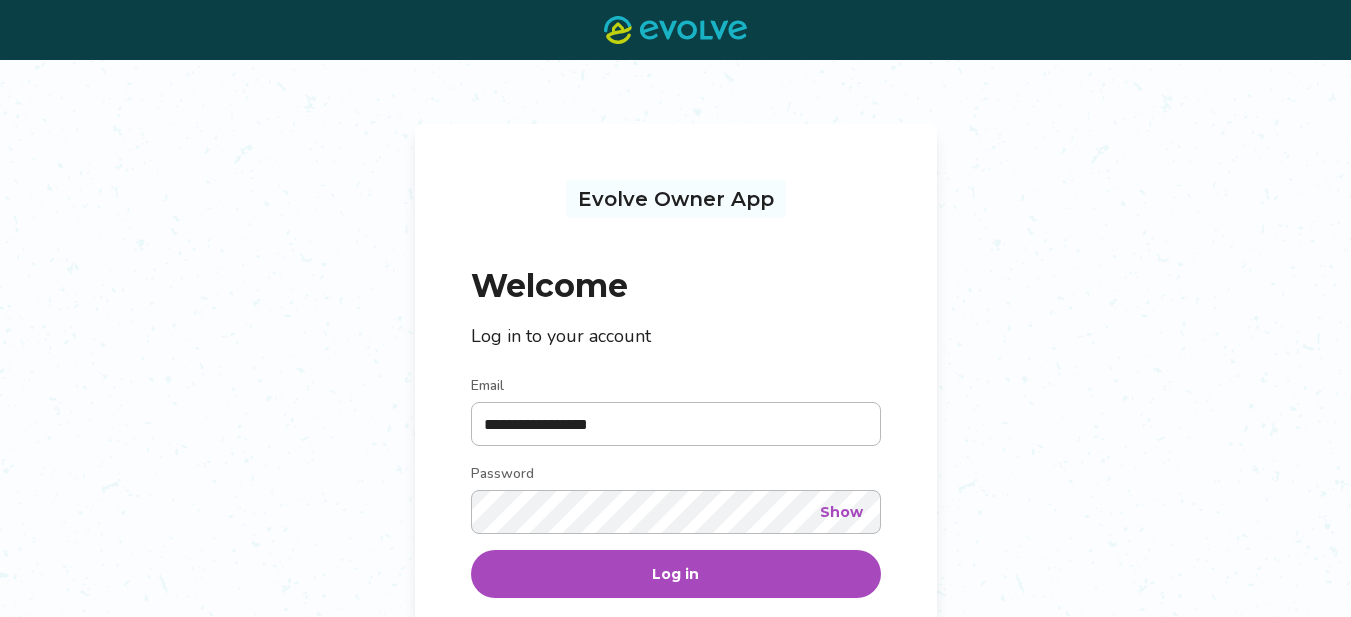 click on "Log in" at bounding box center (676, 574) 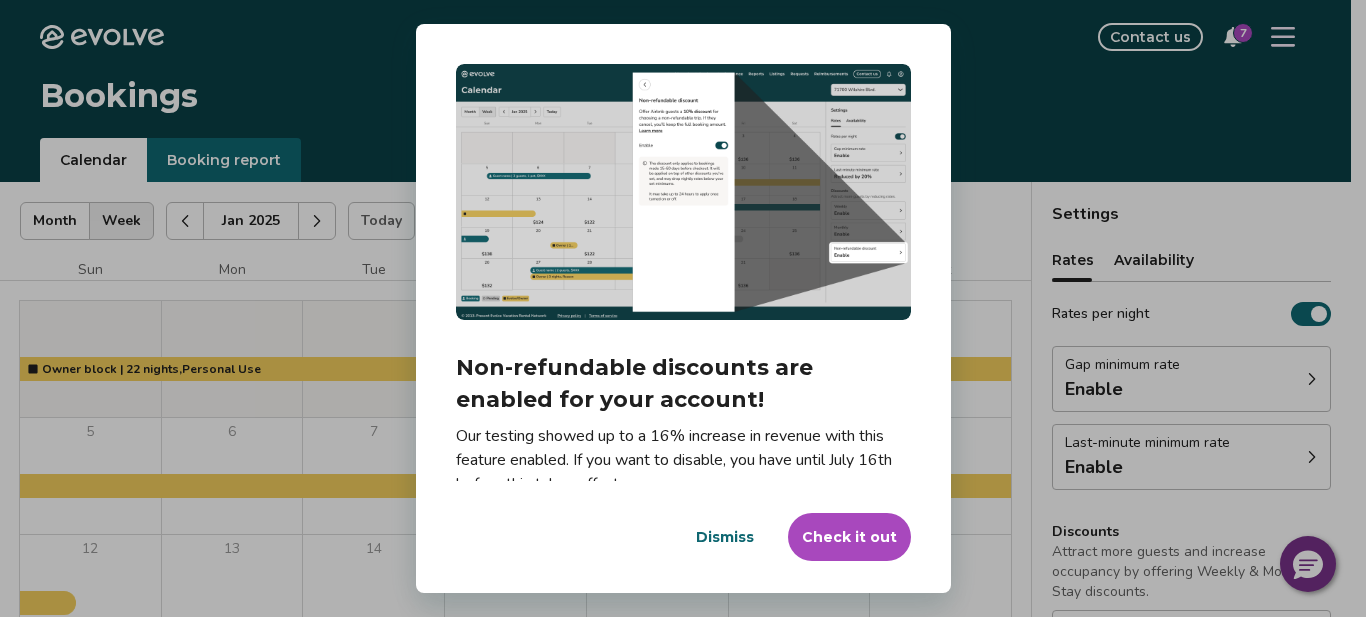 click on "Check it out" at bounding box center (849, 537) 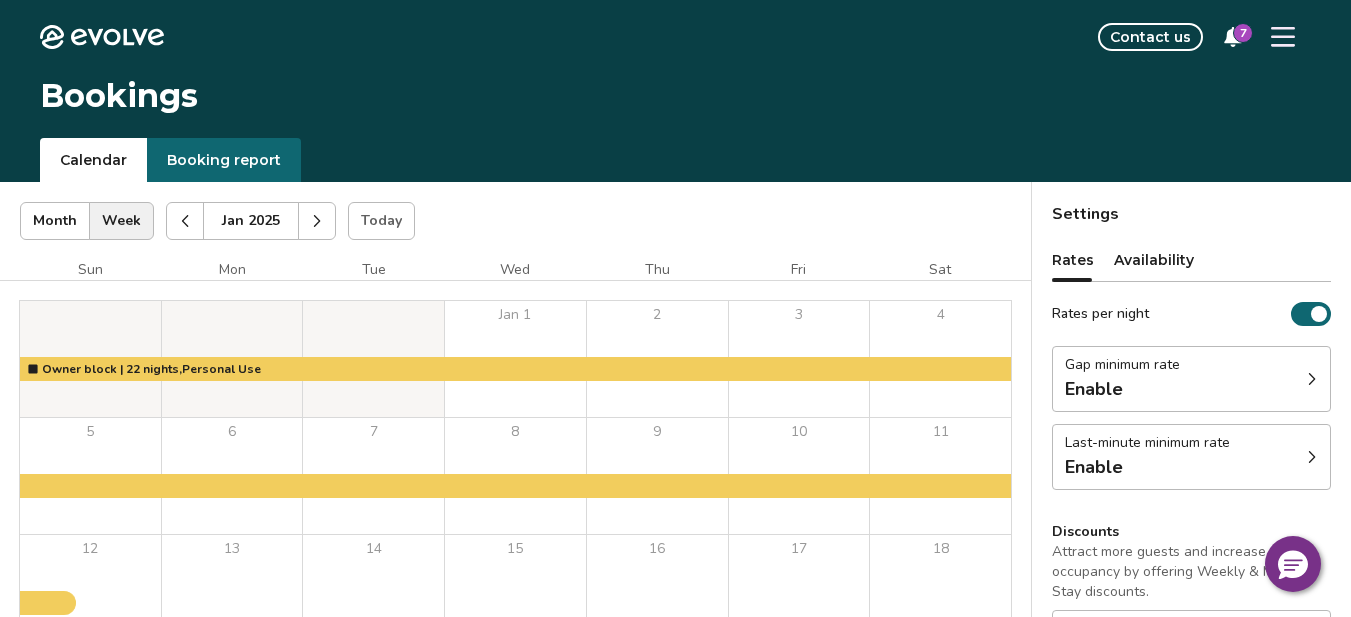 click on "Gap minimum rate Enable" at bounding box center [1191, 379] 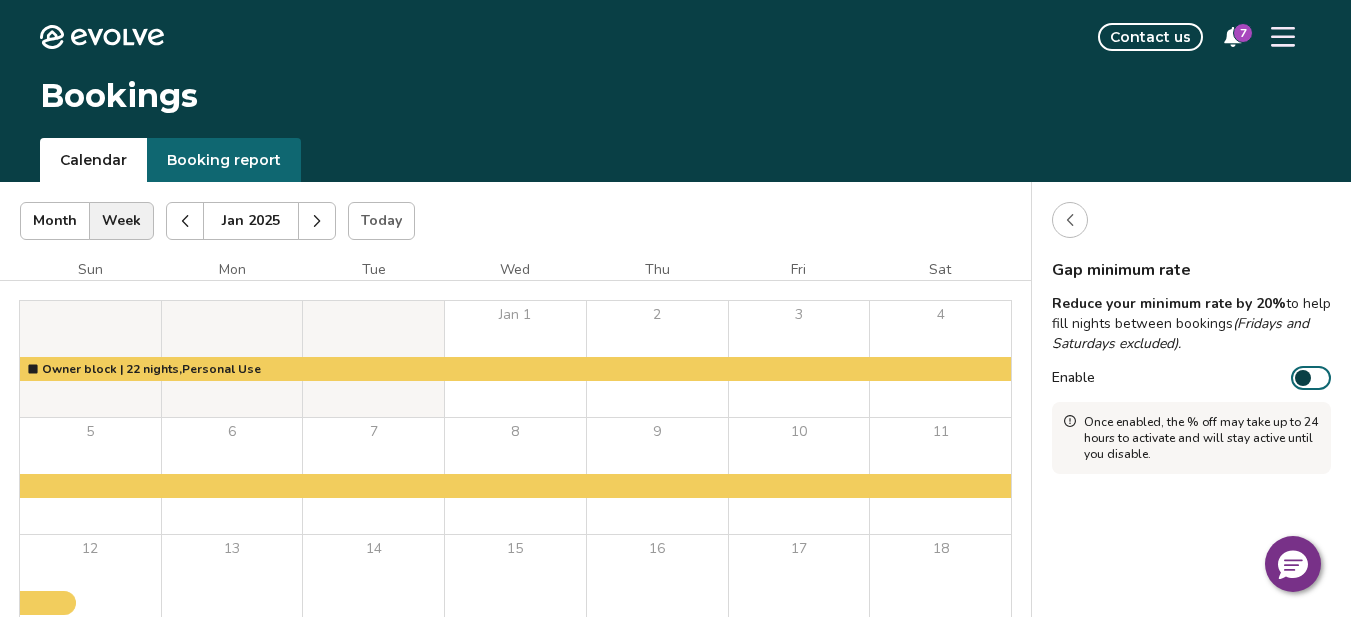 click on "Enable" at bounding box center [1311, 378] 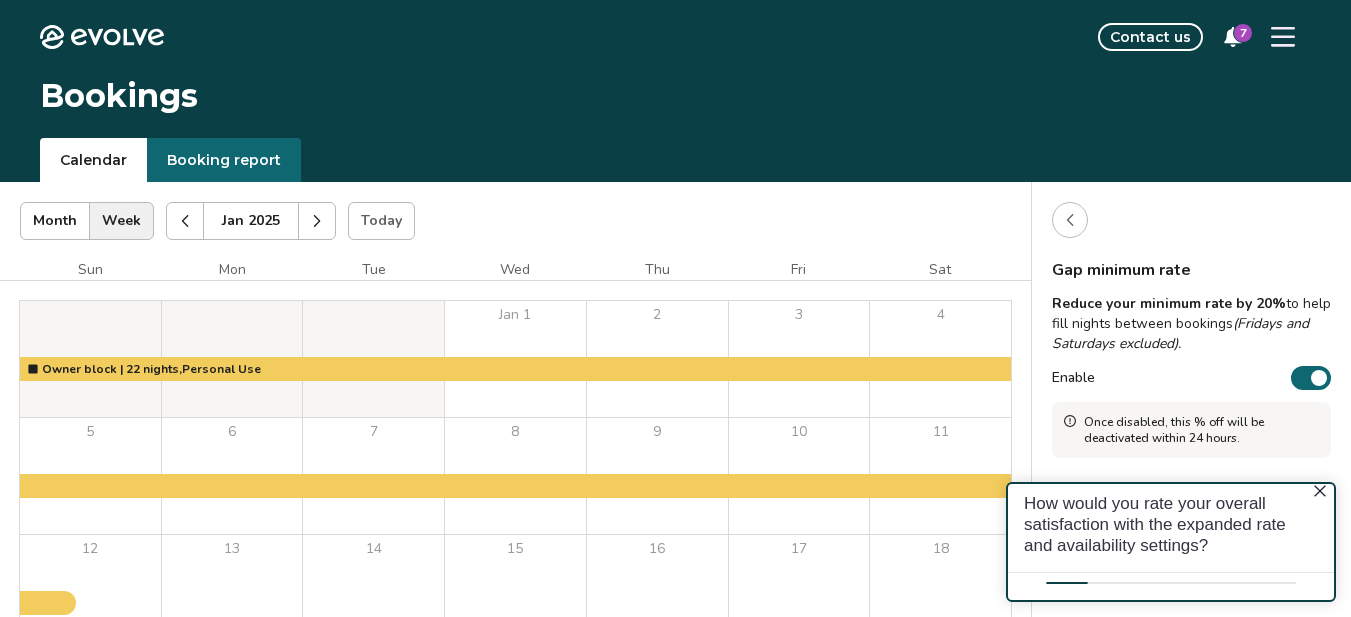 scroll, scrollTop: 0, scrollLeft: 0, axis: both 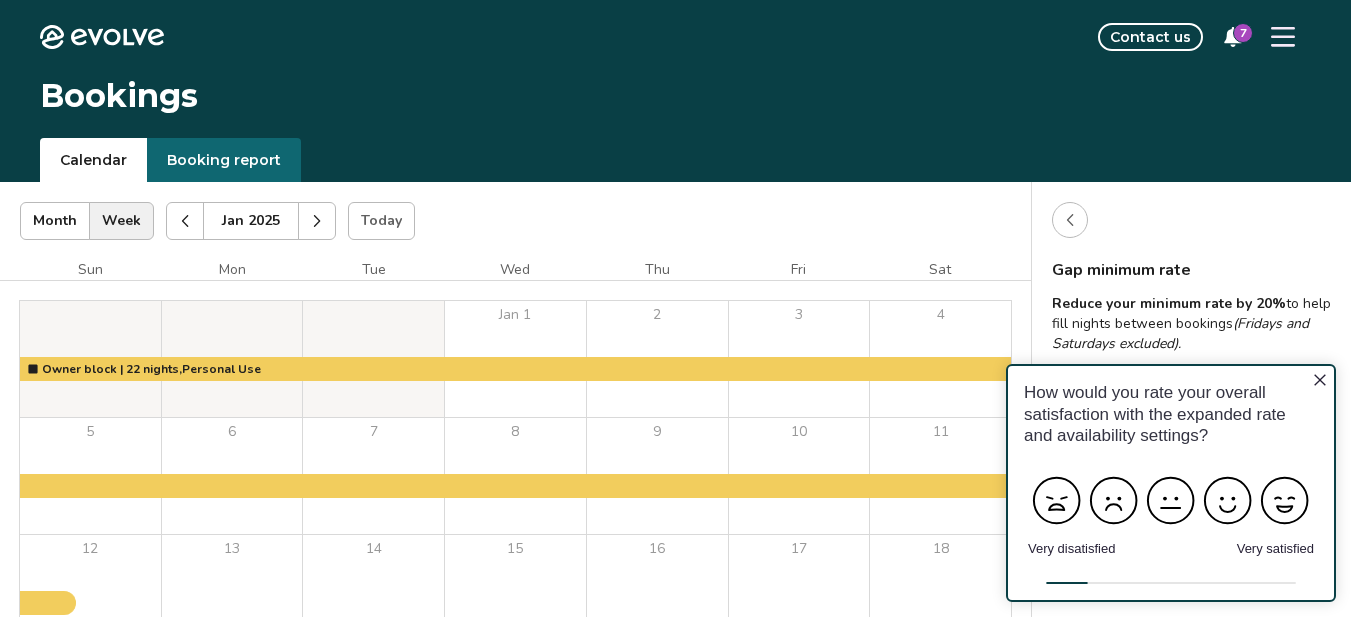 click 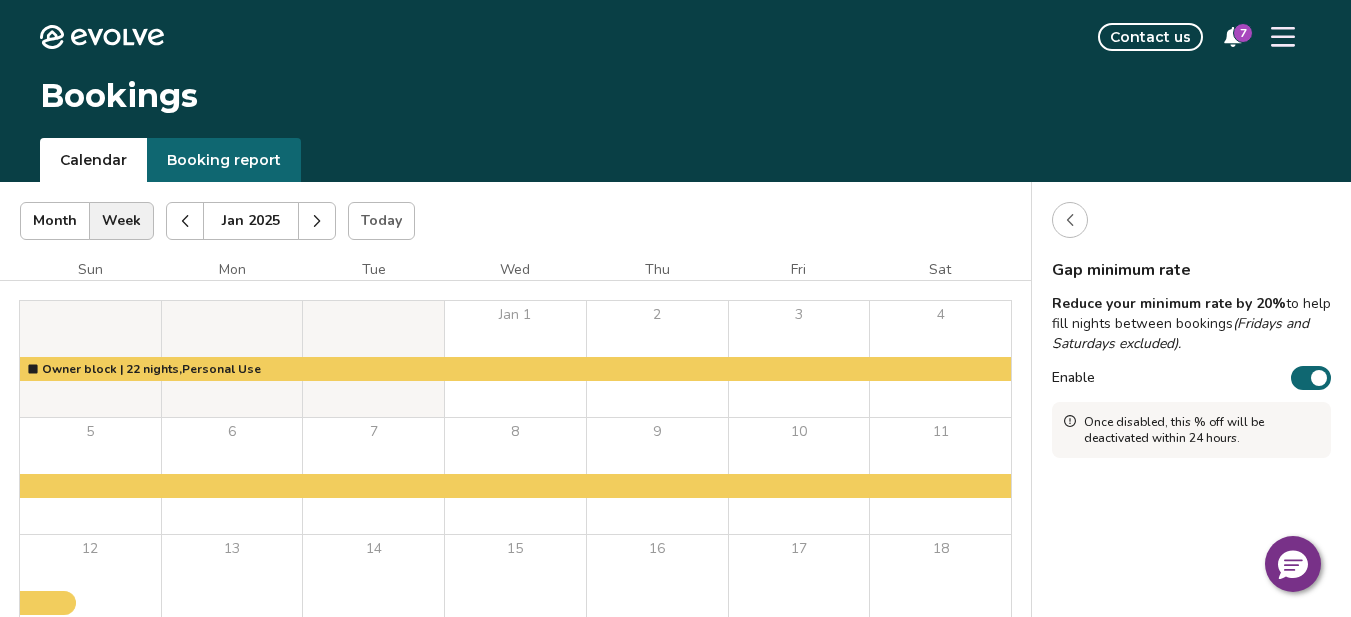 click on "Enable" at bounding box center (1311, 378) 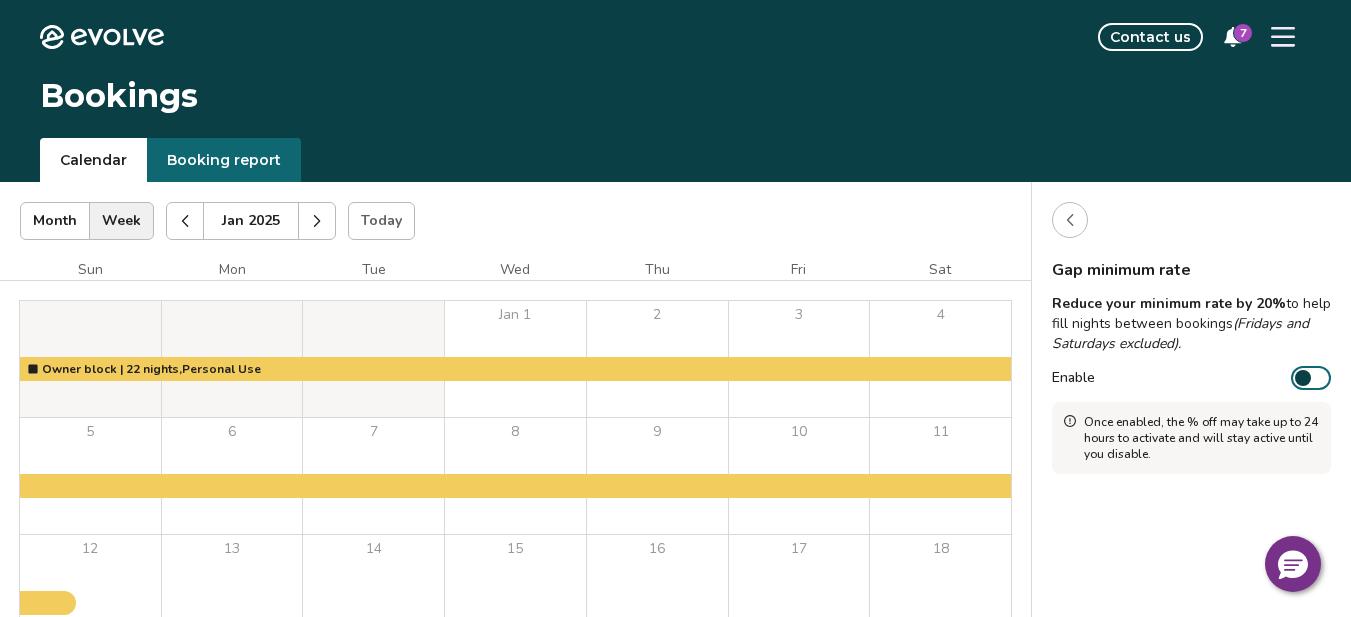 click 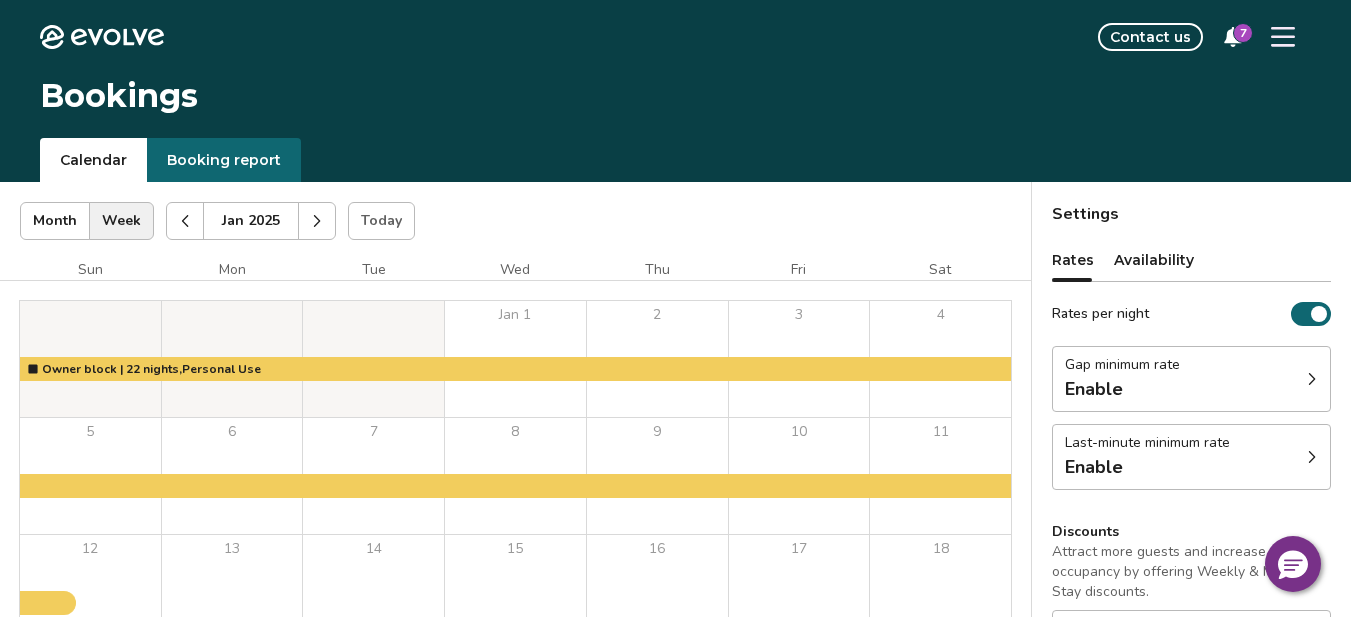 click on "Enable" at bounding box center [1147, 467] 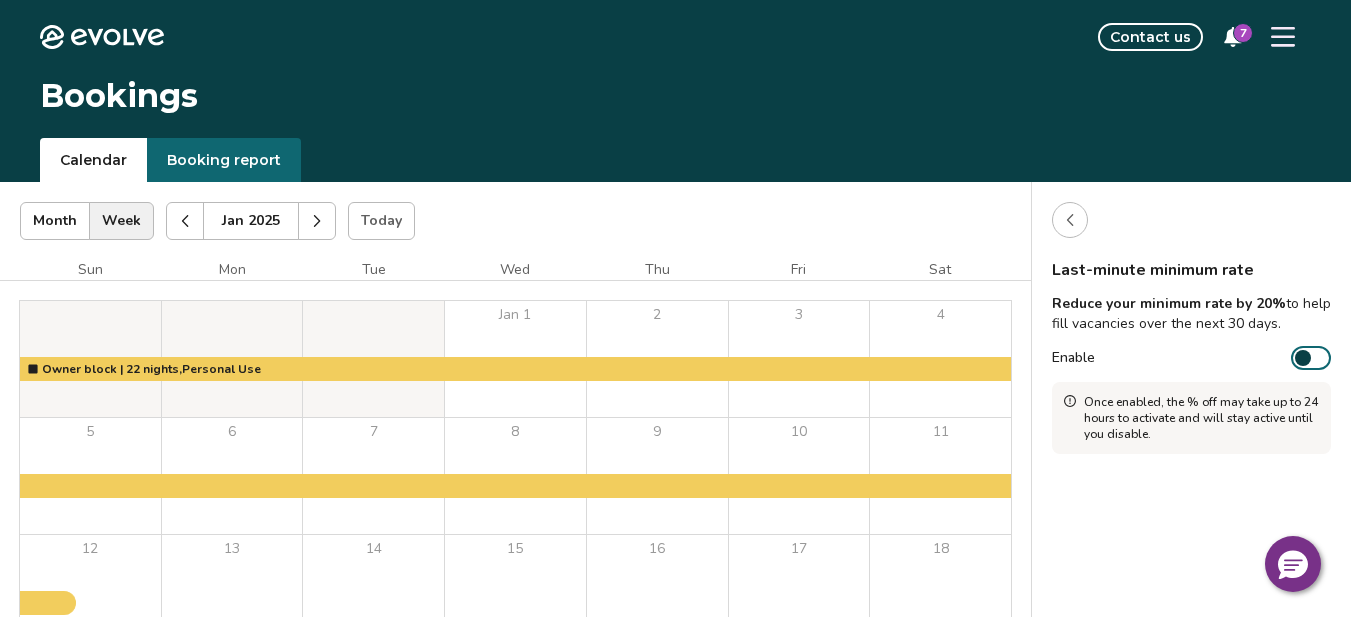 click on "Calendar Booking report" at bounding box center (675, 160) 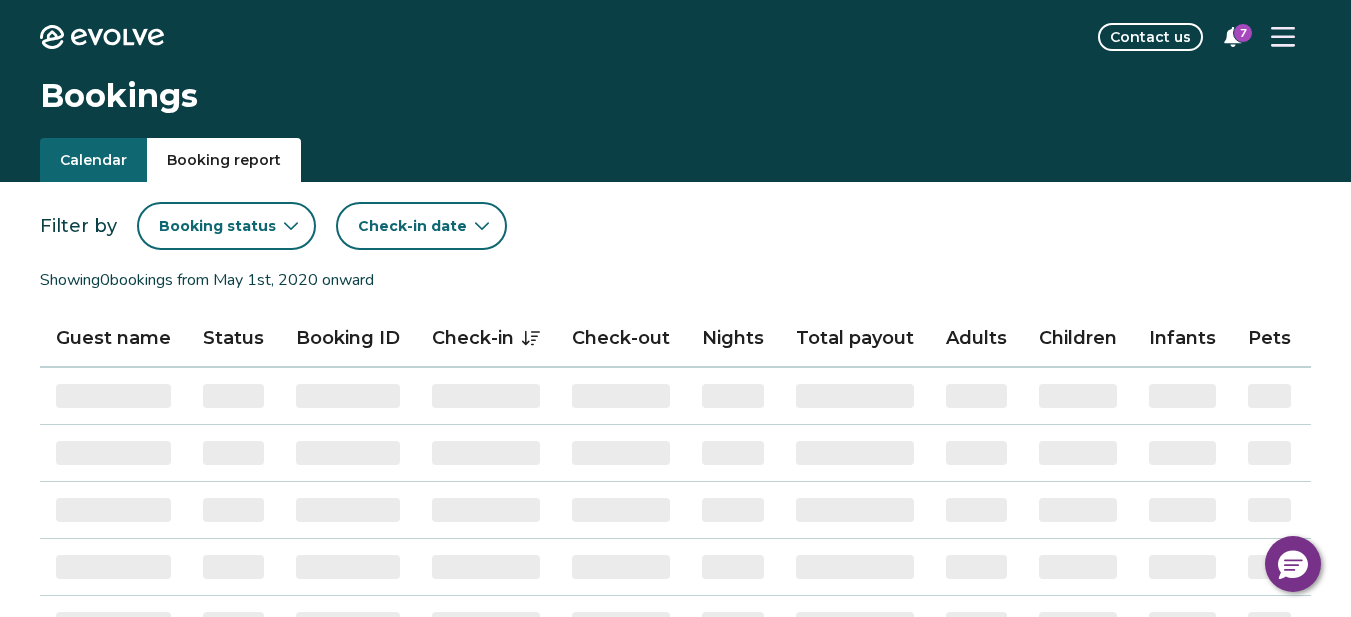 click on "Booking report" at bounding box center [224, 160] 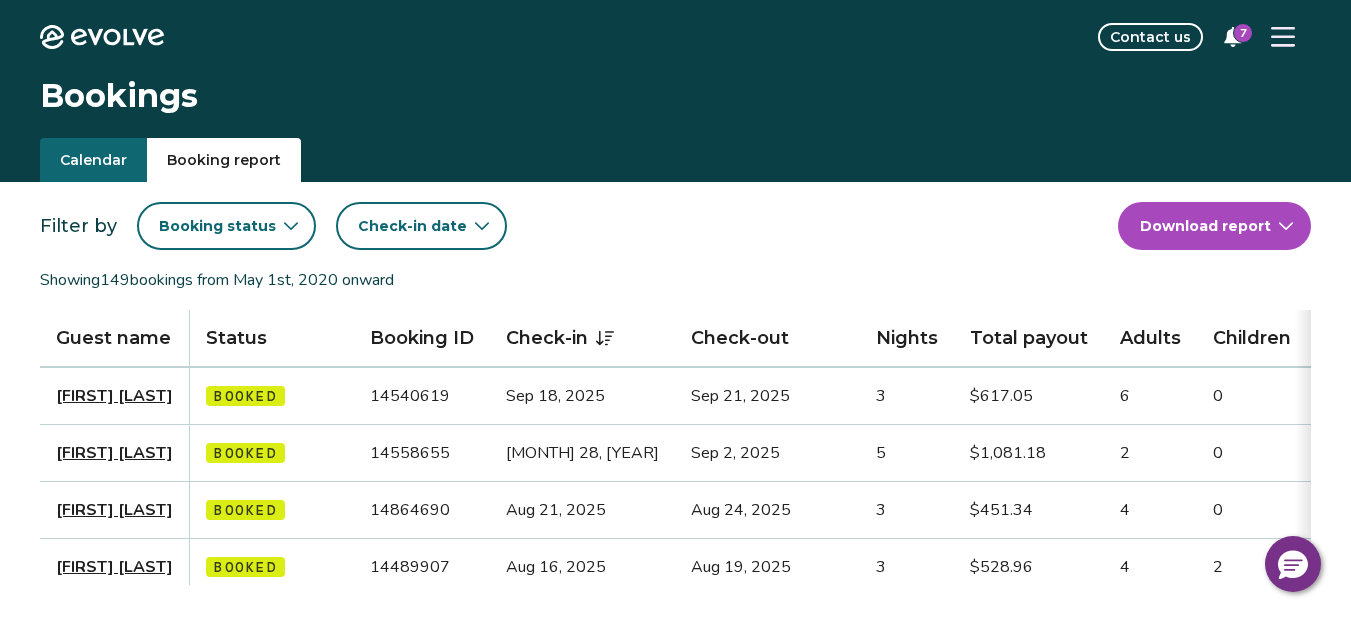 click on "Check-in date" at bounding box center (412, 226) 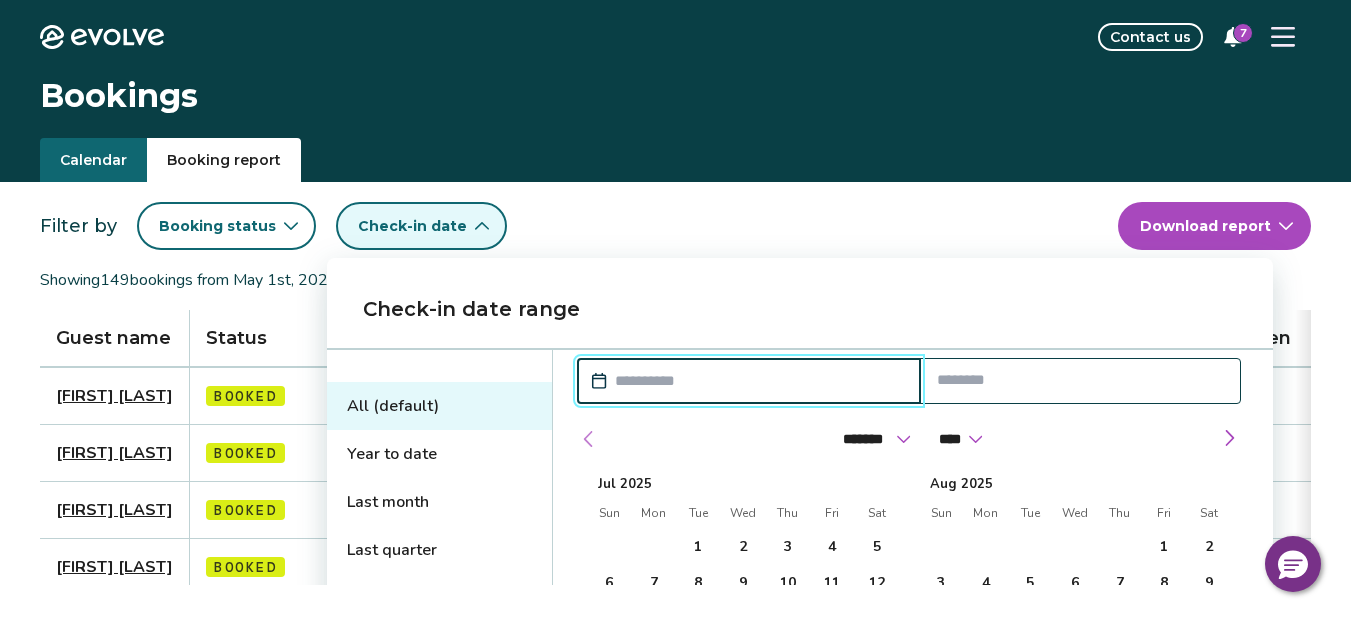 click at bounding box center (589, 439) 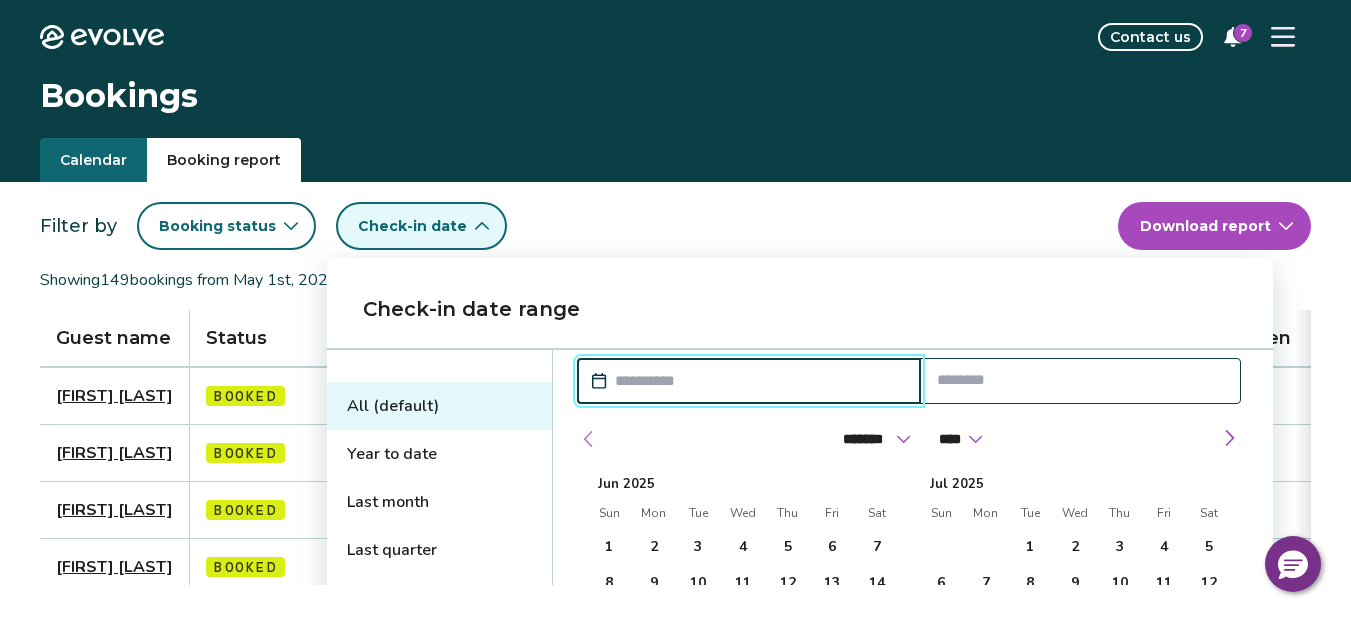 click at bounding box center [589, 439] 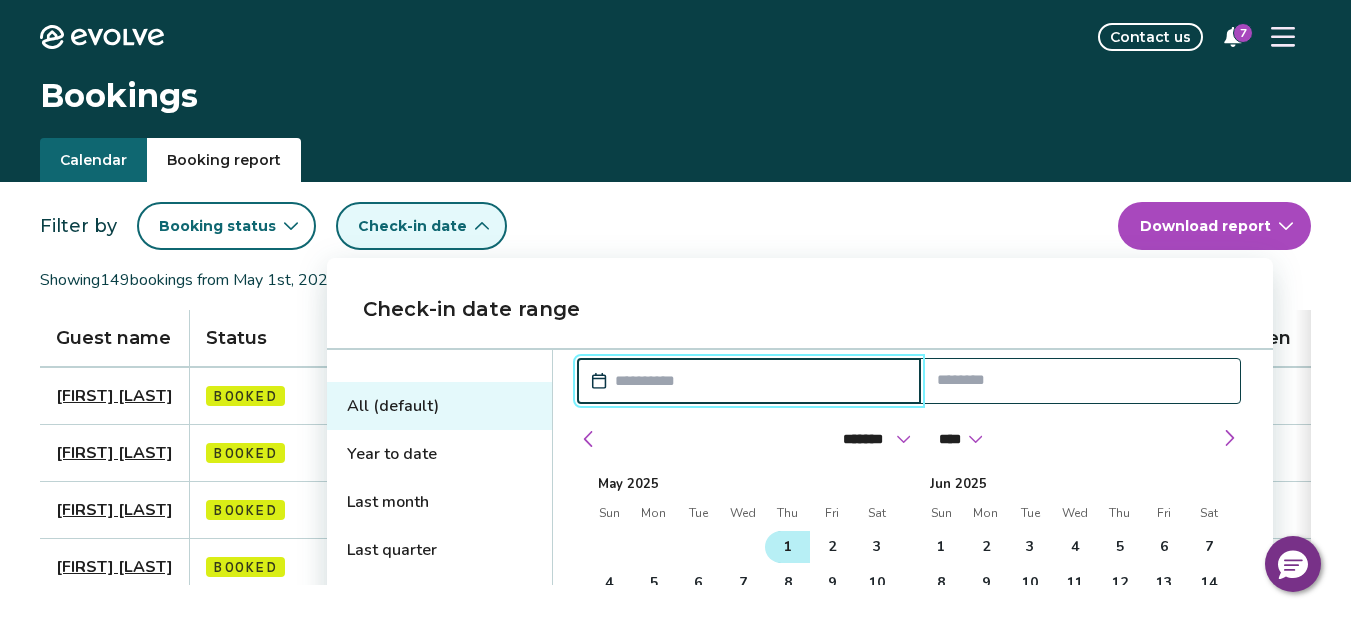 click on "1" at bounding box center [788, 547] 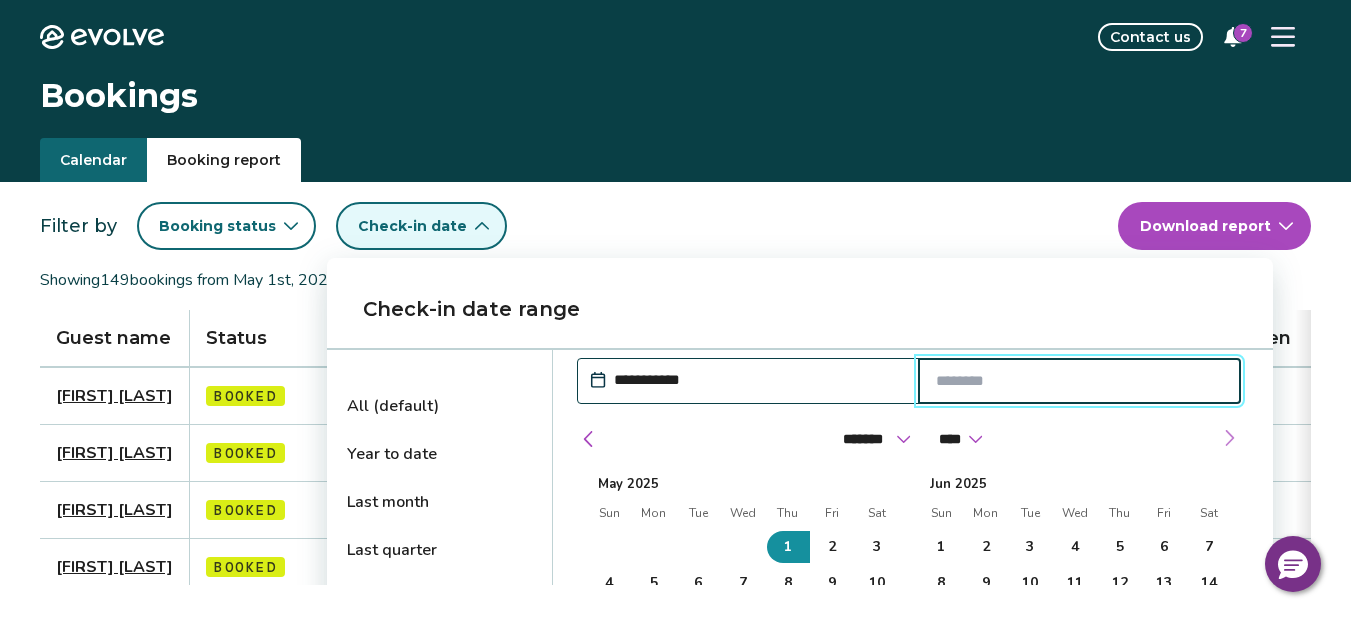 click at bounding box center (1229, 438) 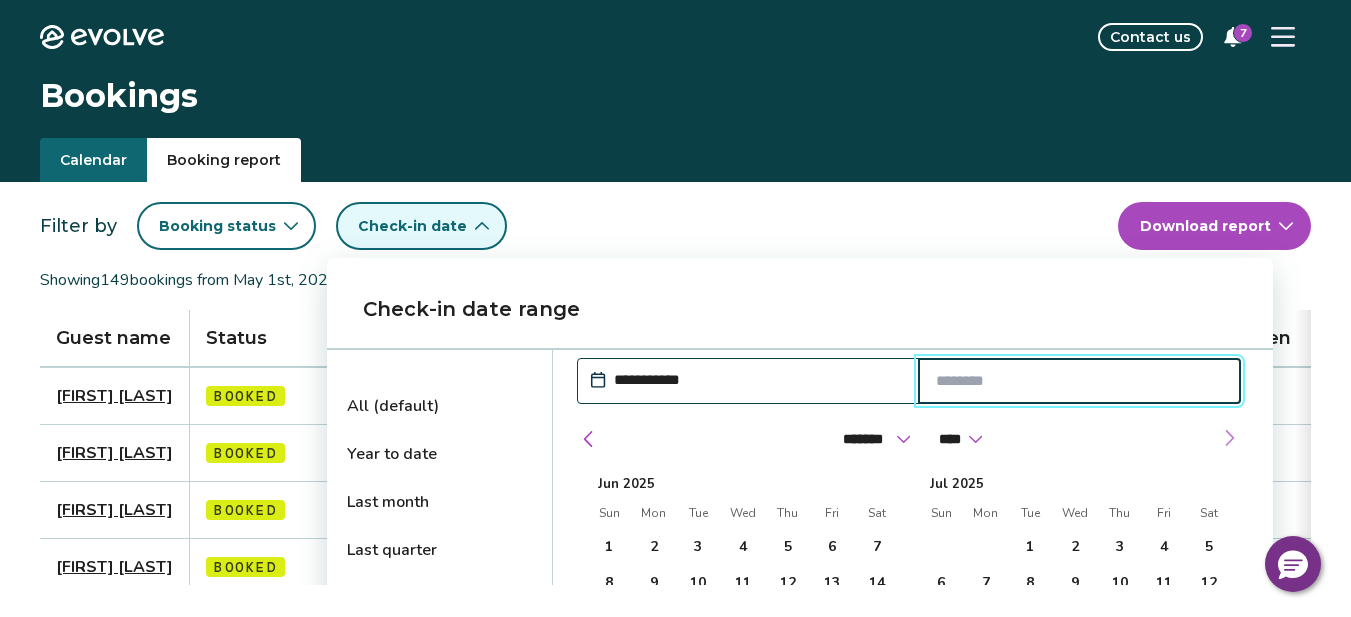 click at bounding box center [1229, 438] 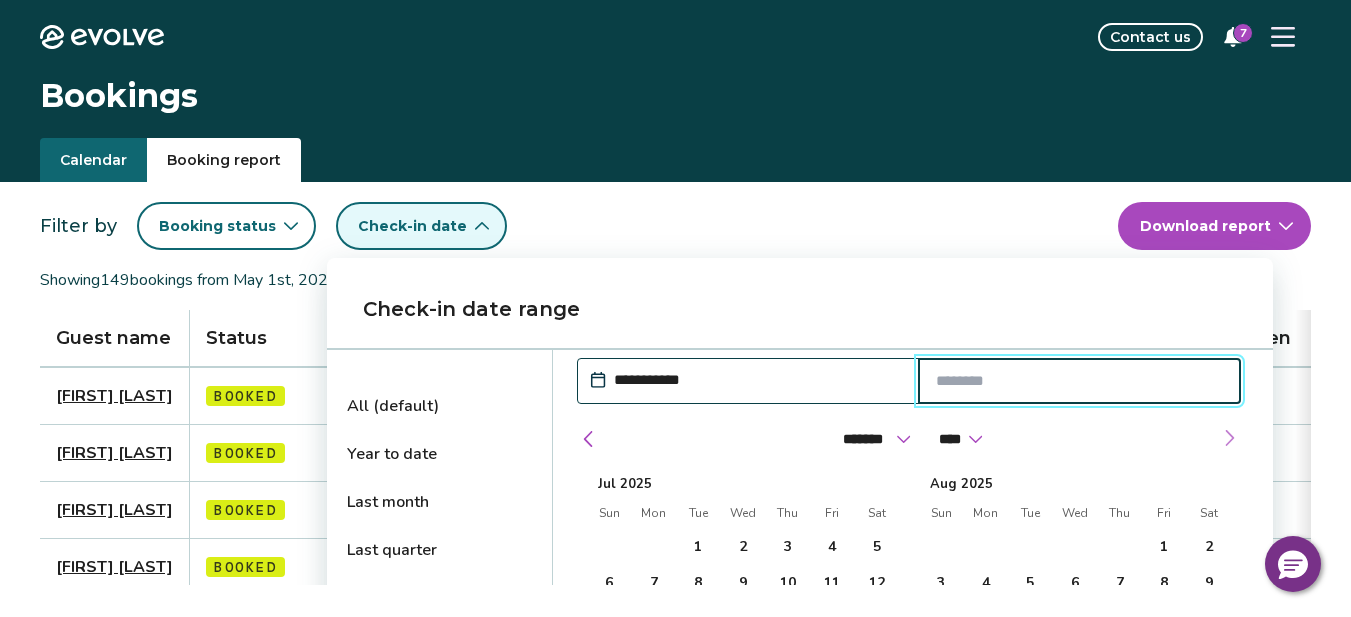click at bounding box center [1229, 438] 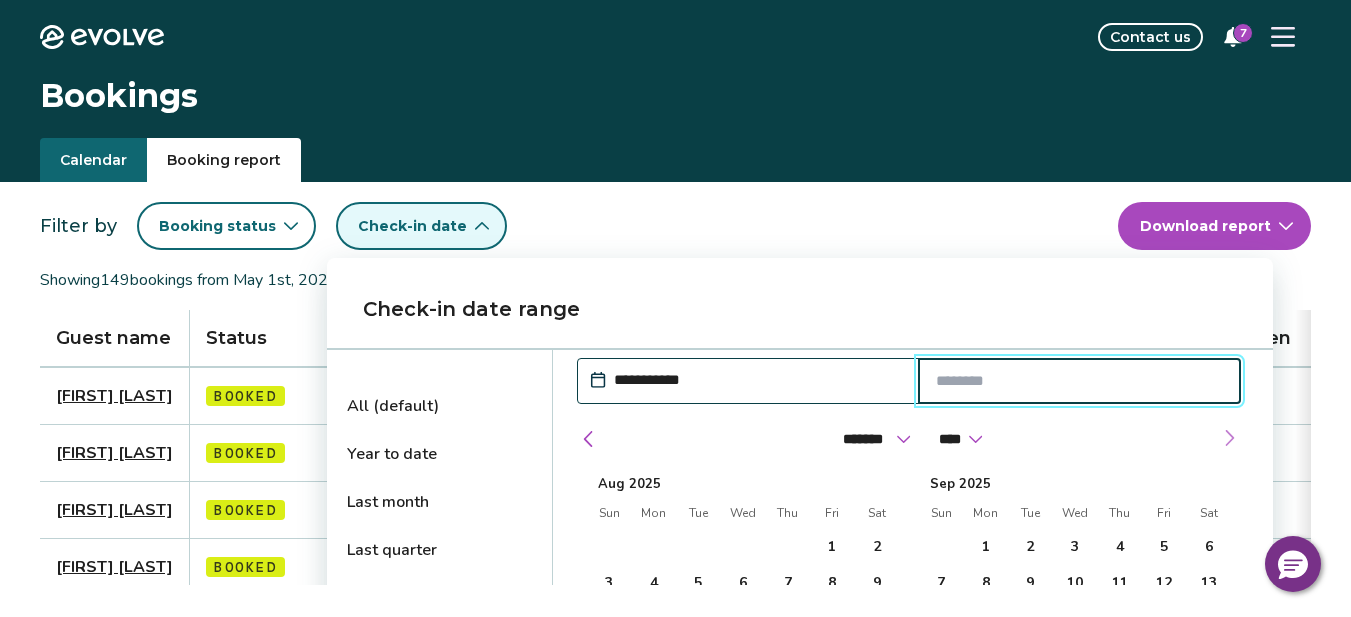 type 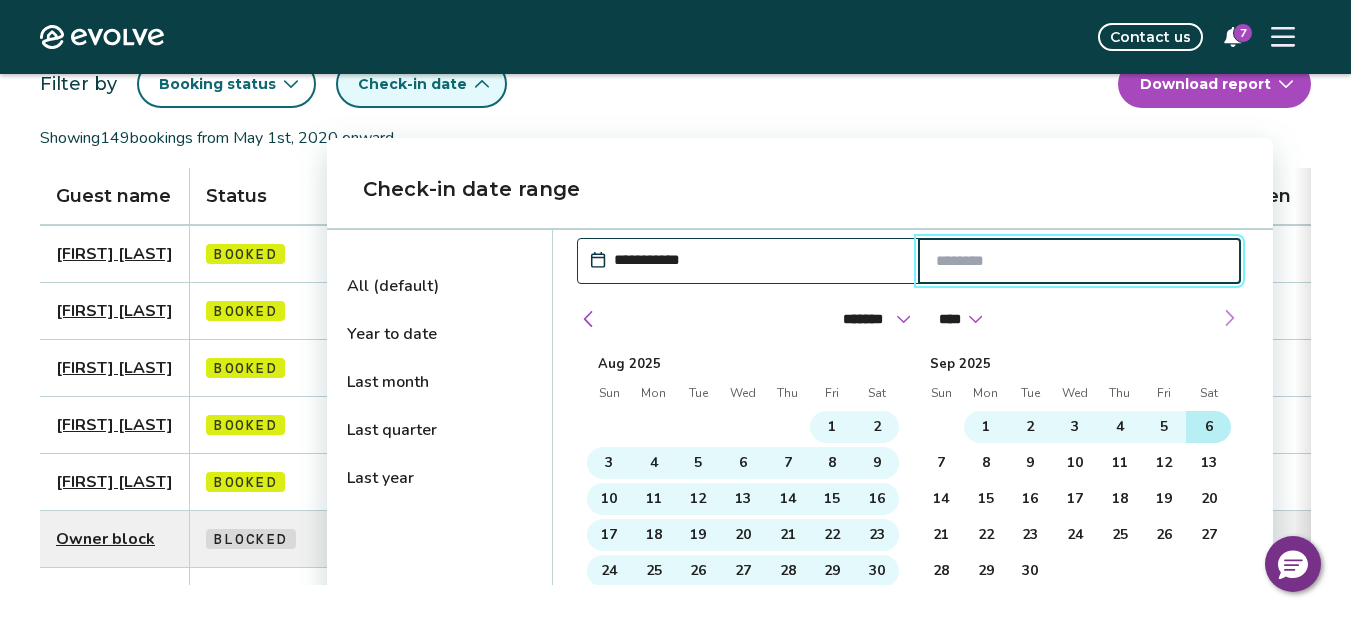 scroll, scrollTop: 160, scrollLeft: 0, axis: vertical 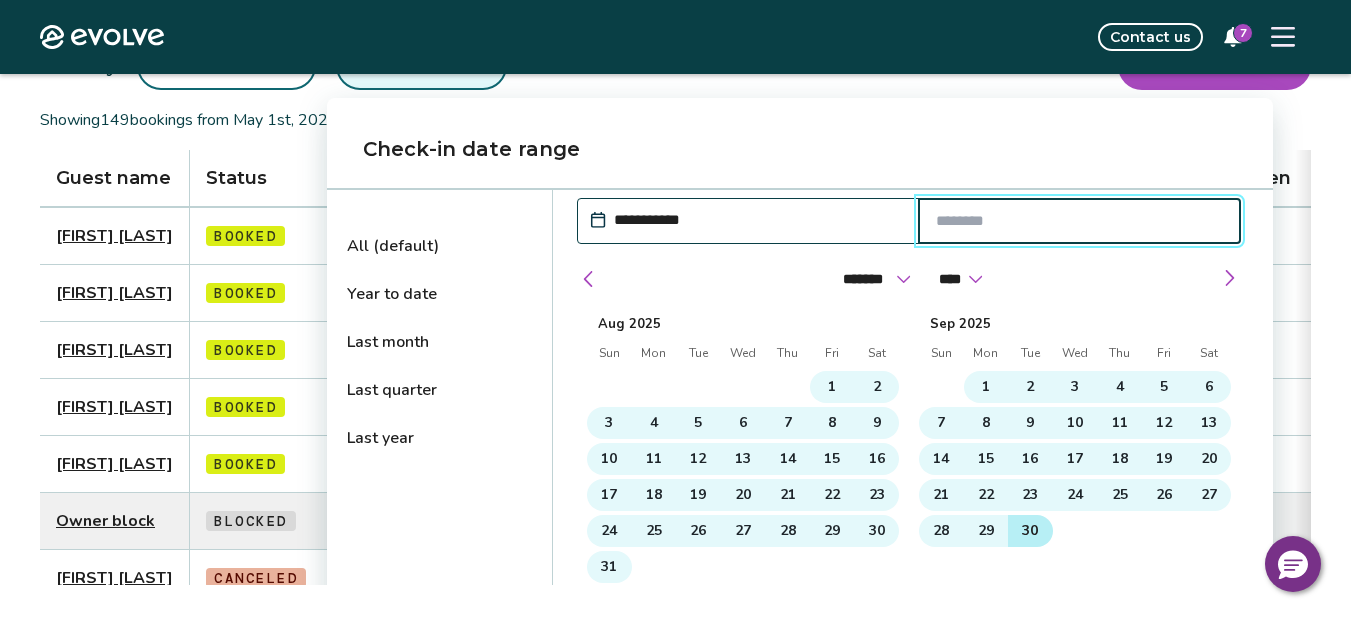 click on "30" at bounding box center (1030, 531) 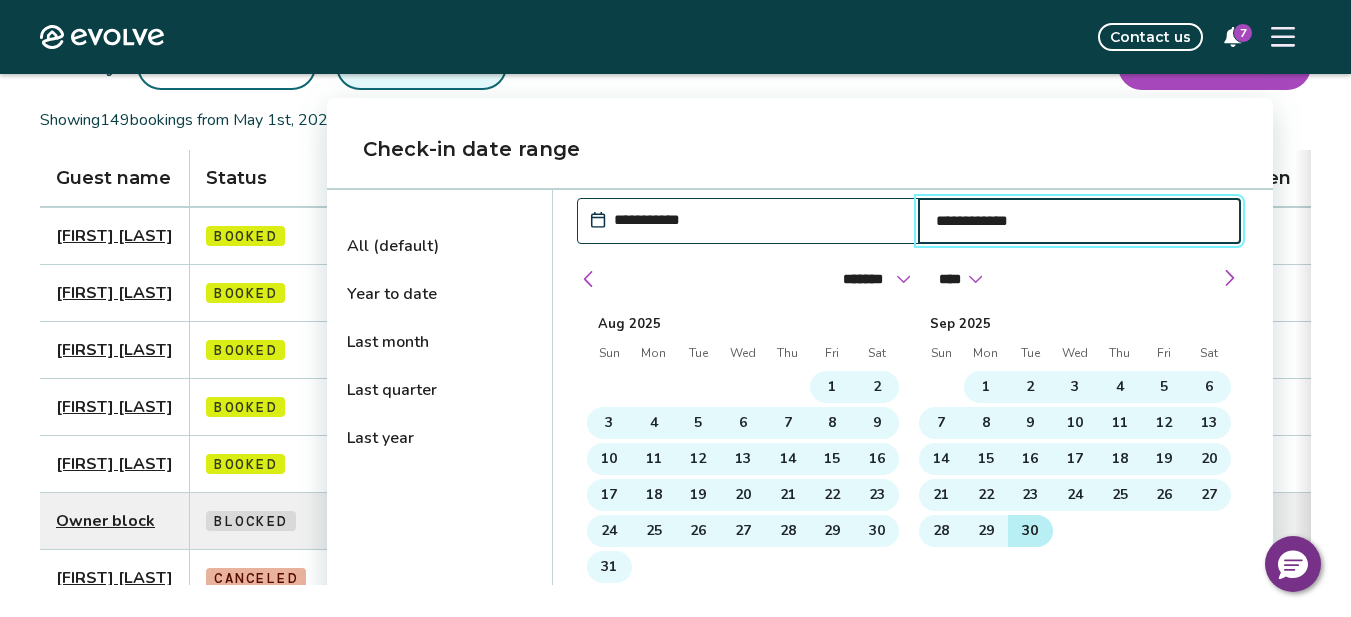 select on "*" 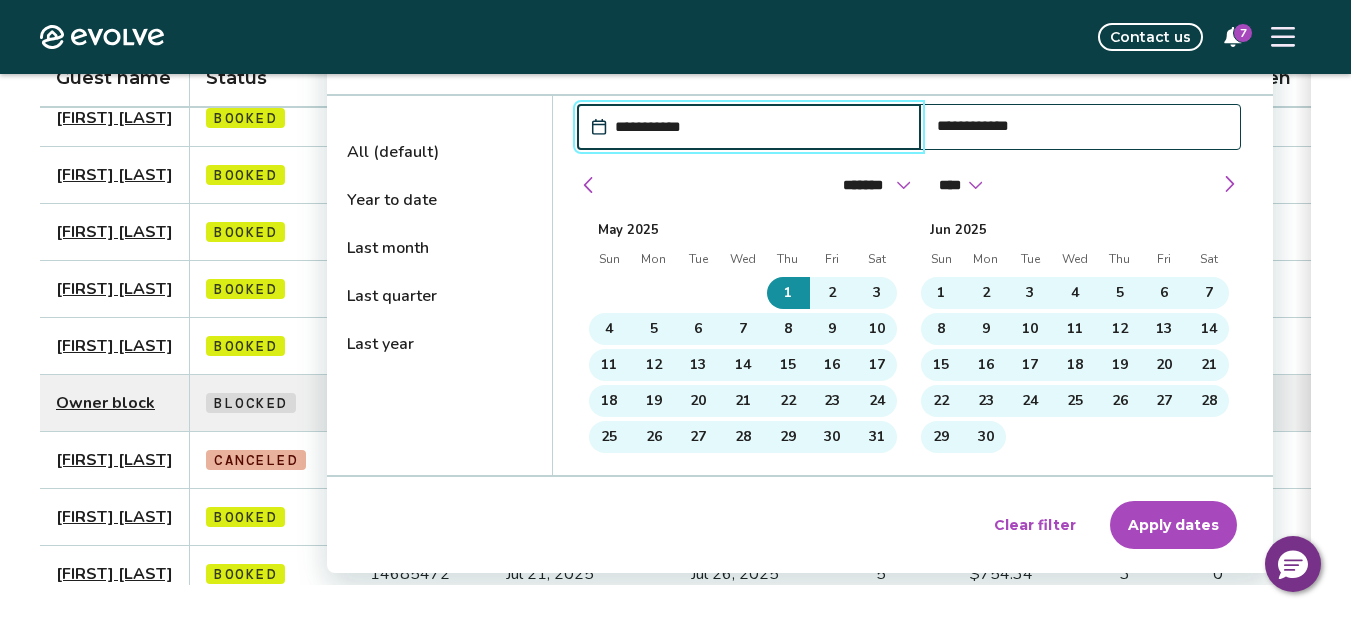 scroll, scrollTop: 280, scrollLeft: 0, axis: vertical 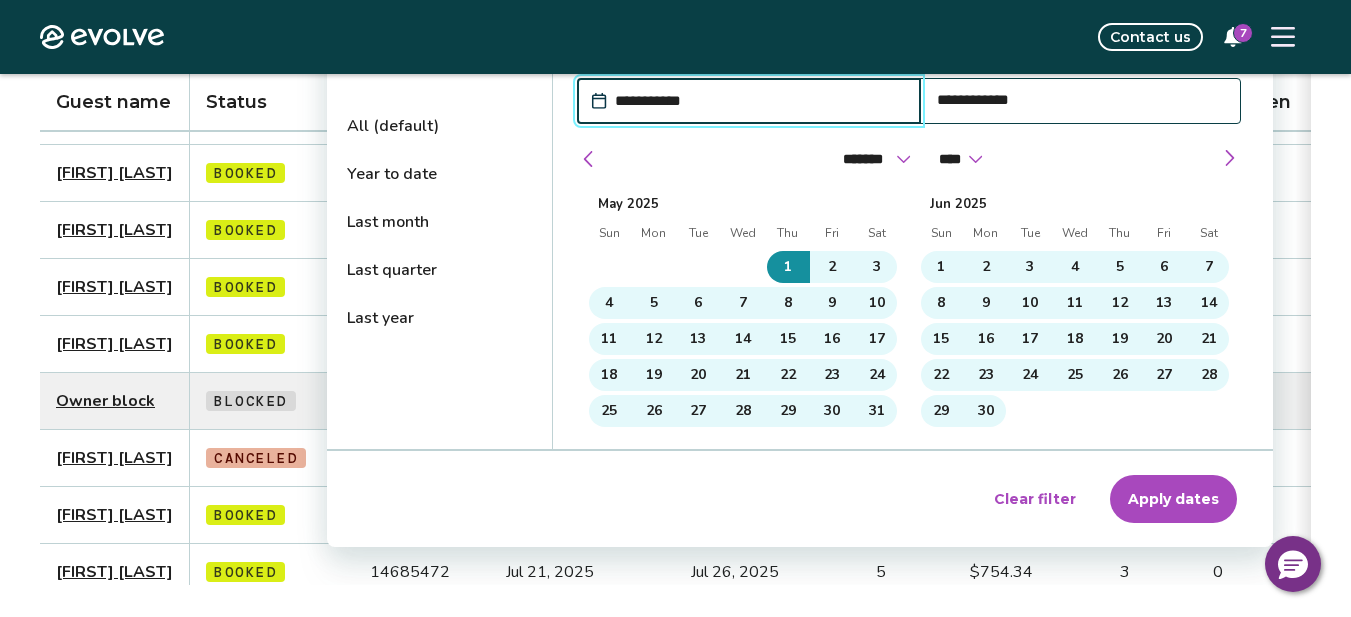 click on "Apply dates" at bounding box center (1173, 499) 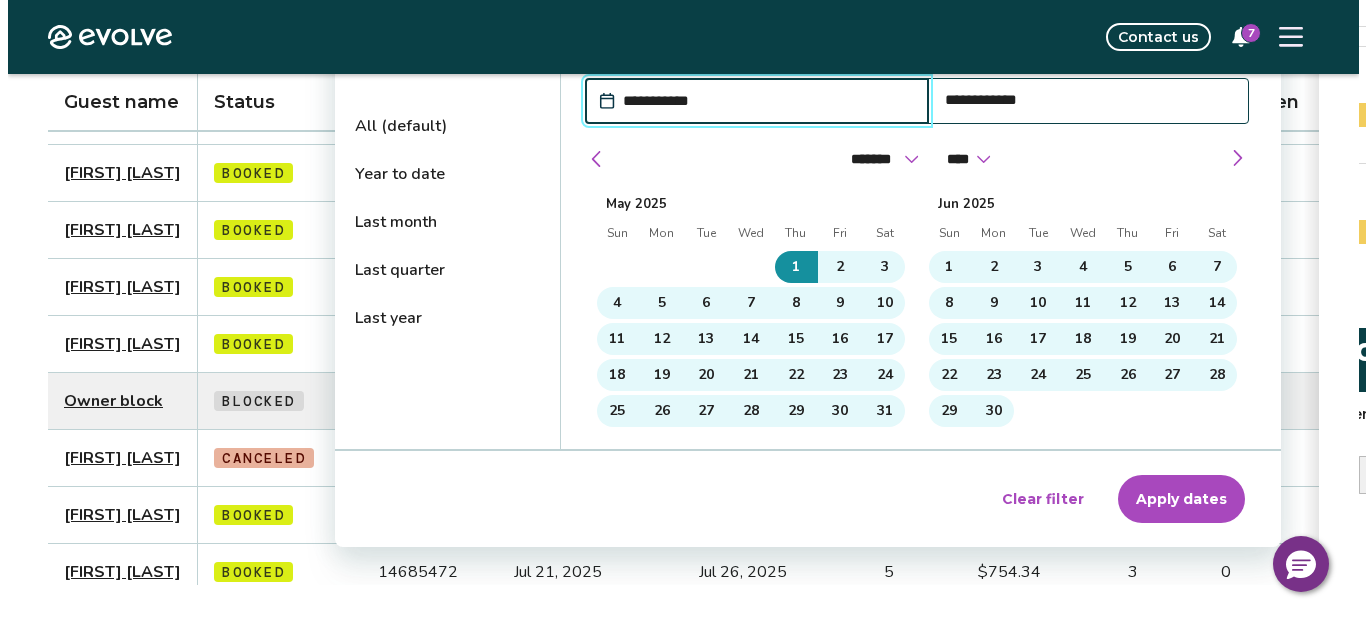 scroll, scrollTop: 0, scrollLeft: 0, axis: both 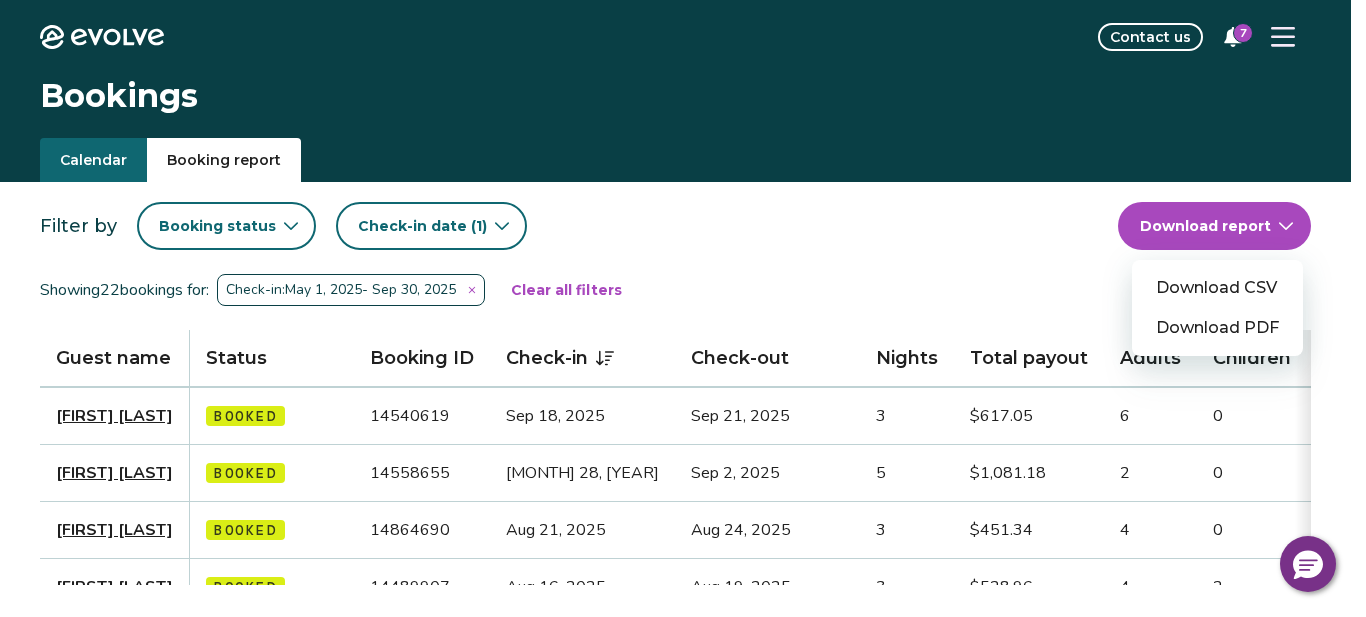 click on "Evolve Contact us 7 Bookings Calendar Booking report Filter by Booking status Check-in date (1) Download   report Download CSV Download PDF Showing  22  bookings   for: Check-in:  May 1, 2025  -   Sep 30, 2025 Clear all filters Guest name Status Booking ID Check-in Check-out Nights Total payout Adults Children Infants Pets Listing Guest email Guest phone Date booked Booking site Alexis Zumach Booked 14540619 Sep 18, 2025 Sep 21, 2025 3 $617.05 6 0 No Red Cedar Cottage azumac.412225@guest.booking.com (715) 491-9687 Apr 28, 2025 Booking.com Gerry Johnson Booked 14558655 Aug 28, 2025 Sep 2, 2025 5 $1,081.18 2 0 No Red Cedar Cottage gmjohnson2027@gmail.com (715) 781-4800 May 2, 2025 VRBO Katrina Loy Booked 14864690 Aug 21, 2025 Aug 24, 2025 3 $451.34 4 0 0 No Red Cedar Cottage (507) 271-3256 Jul 13, 2025 Airbnb Jacob Burgess Booked 14489907 Aug 16, 2025 Aug 19, 2025 3 $528.96 4 2 No Red Cedar Cottage heineken3569@gmail.com (651) 331-9227 Apr 14, 2025 VRBO Melissa Rohland Booked 14830741 Aug 11, 2025 4 $559.59 3" at bounding box center (683, 898) 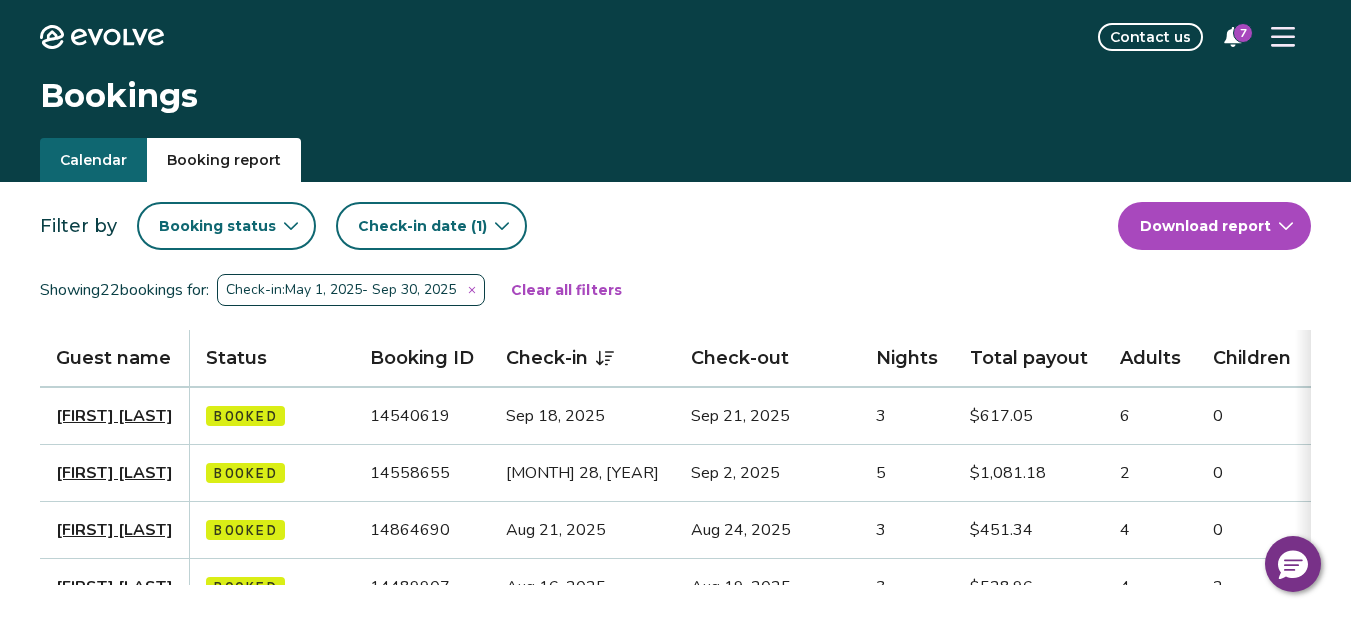 click 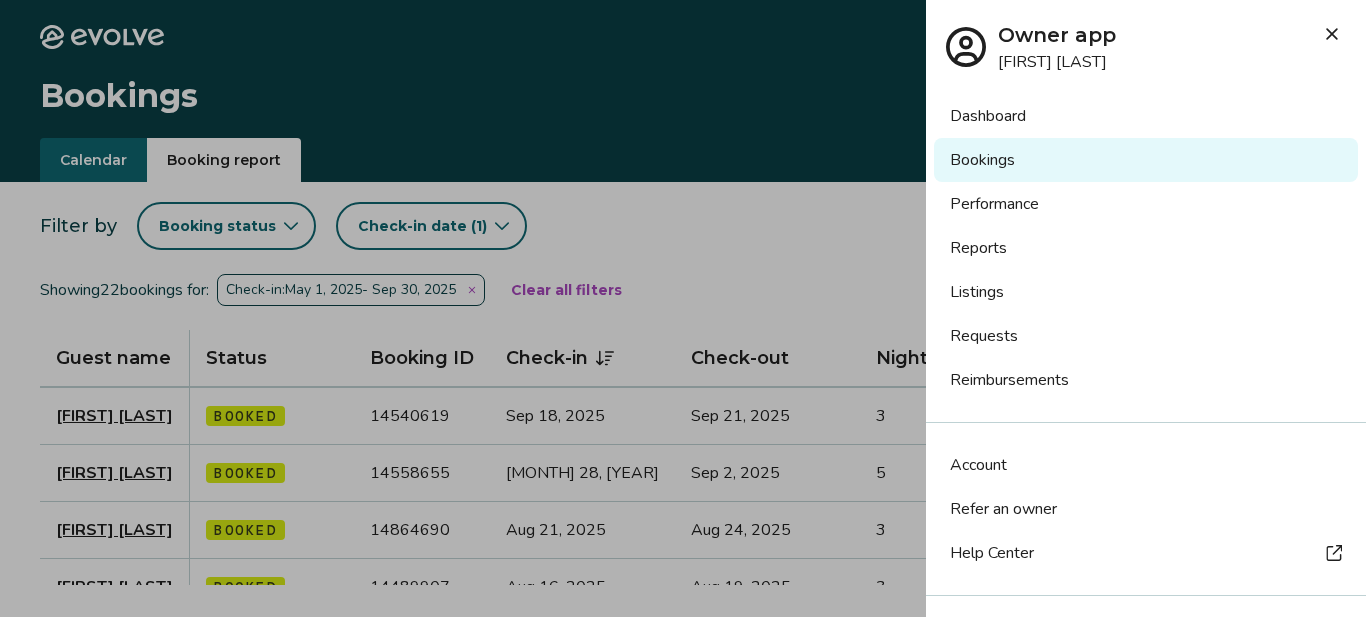 click on "Dashboard" at bounding box center [1146, 116] 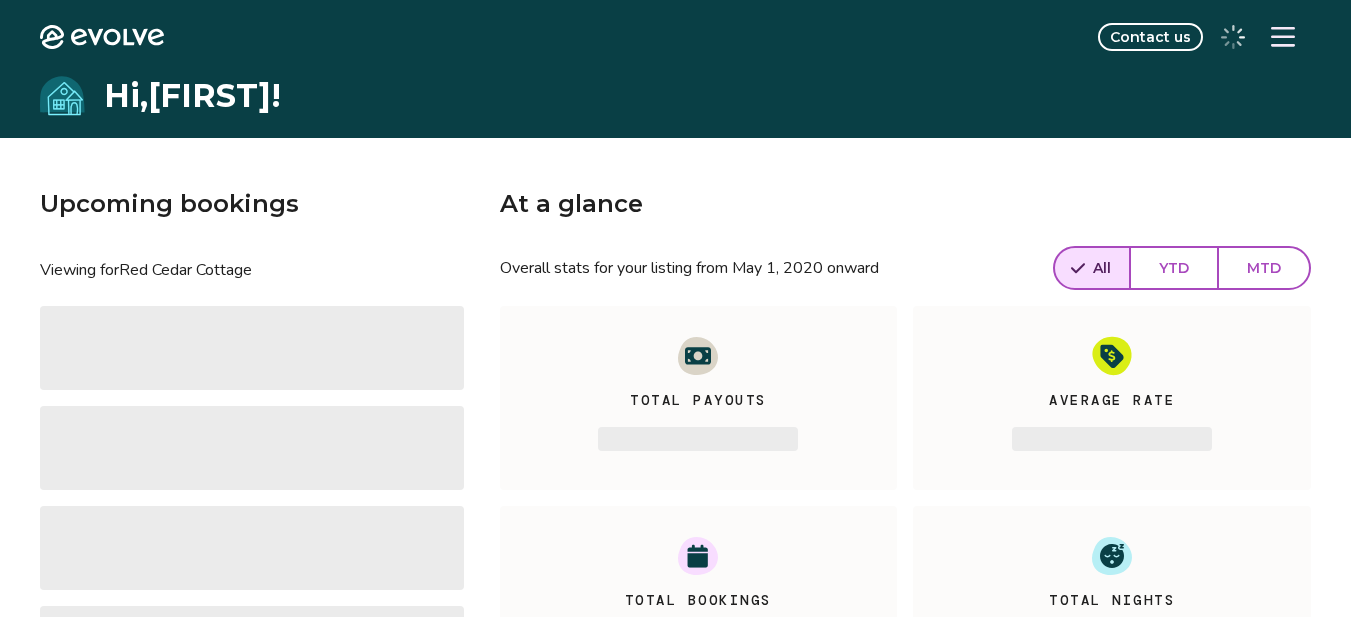scroll, scrollTop: 0, scrollLeft: 0, axis: both 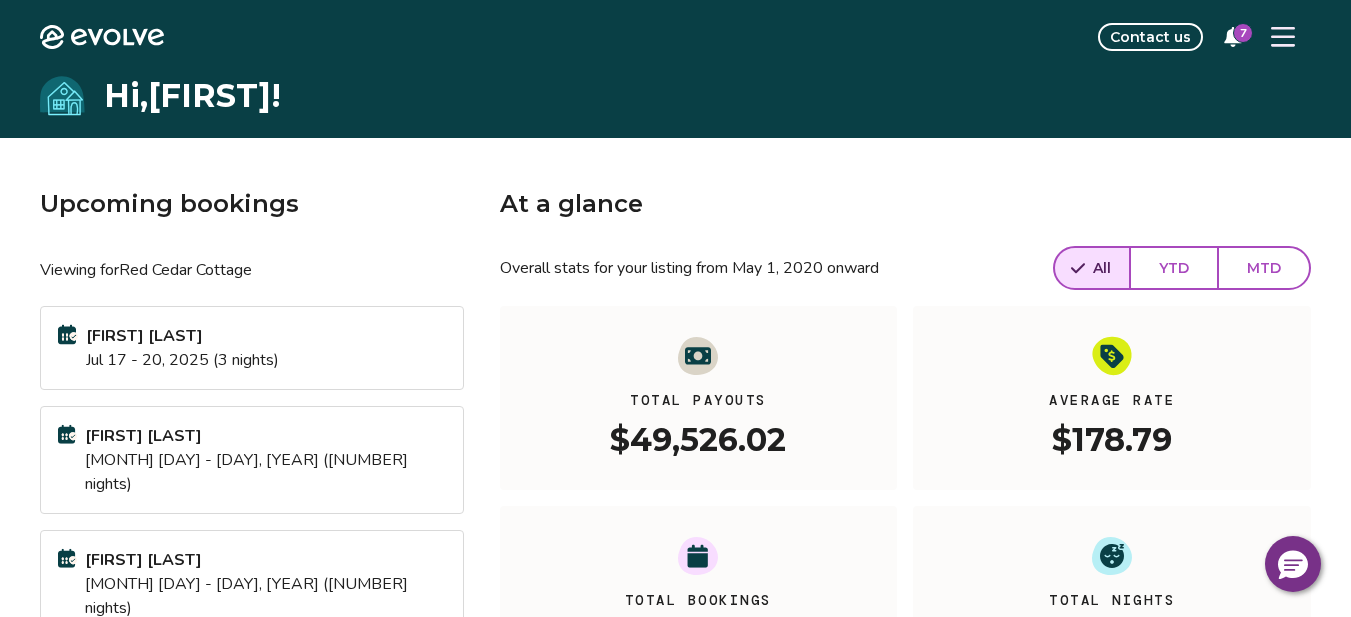 click 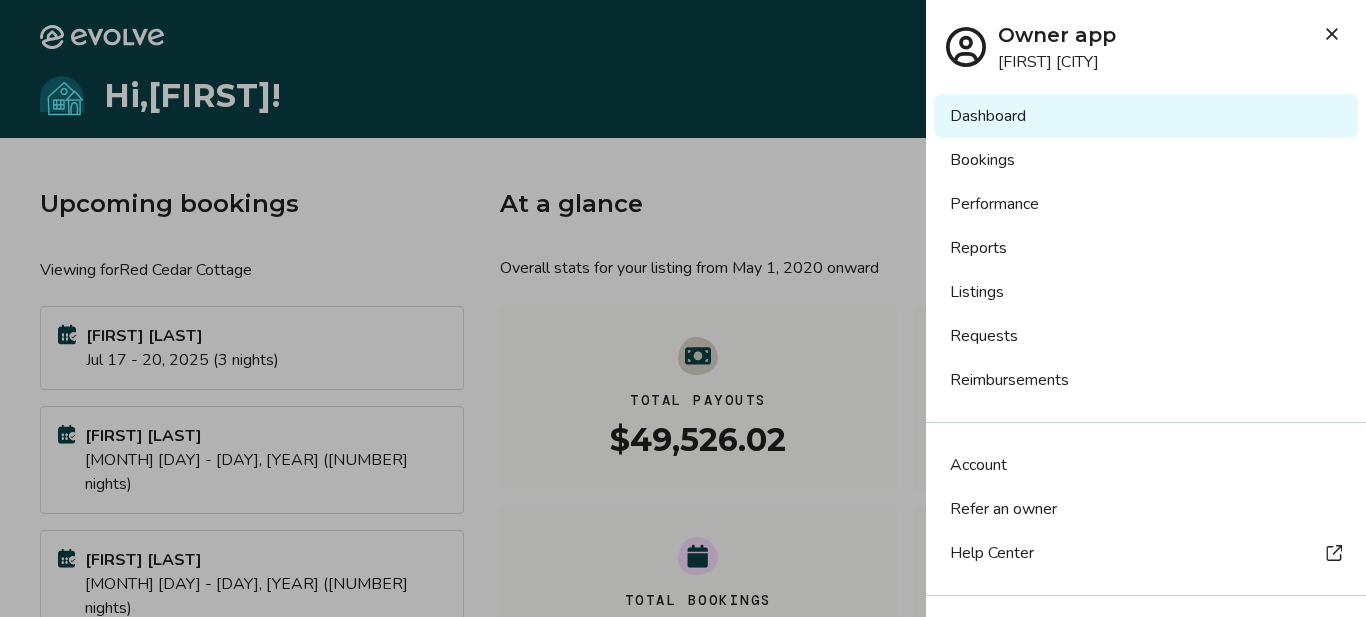 click on "Performance" at bounding box center (1146, 204) 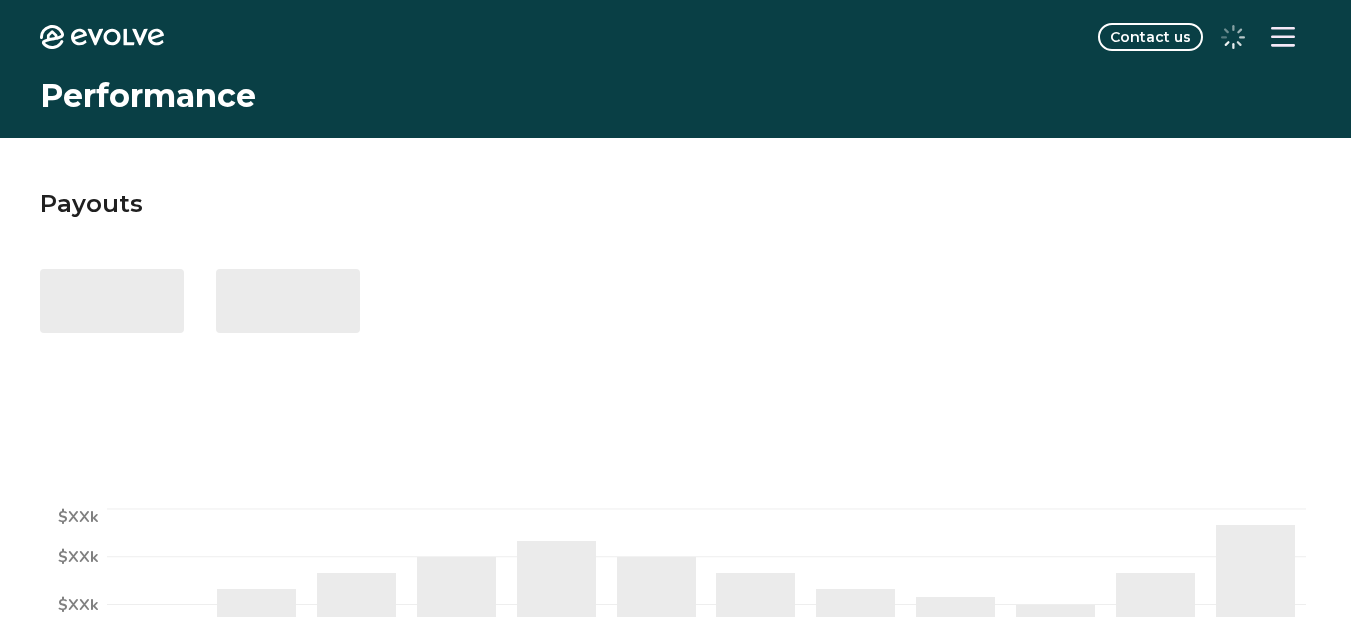 scroll, scrollTop: 0, scrollLeft: 0, axis: both 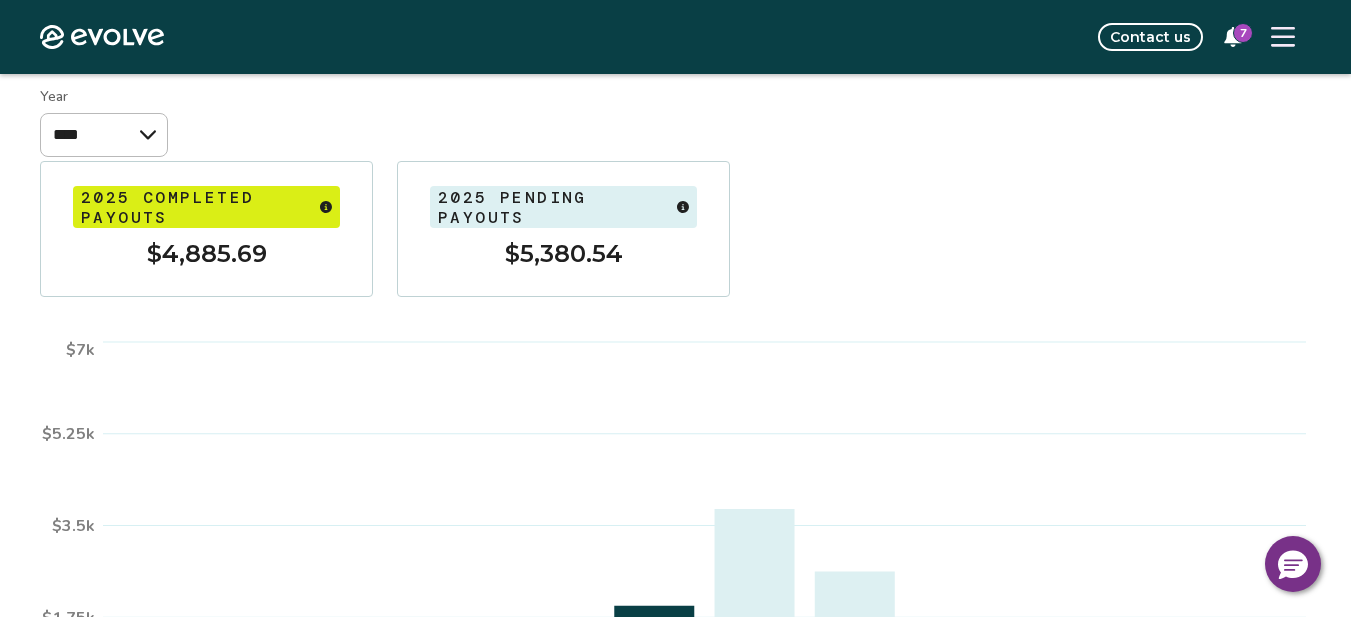 click 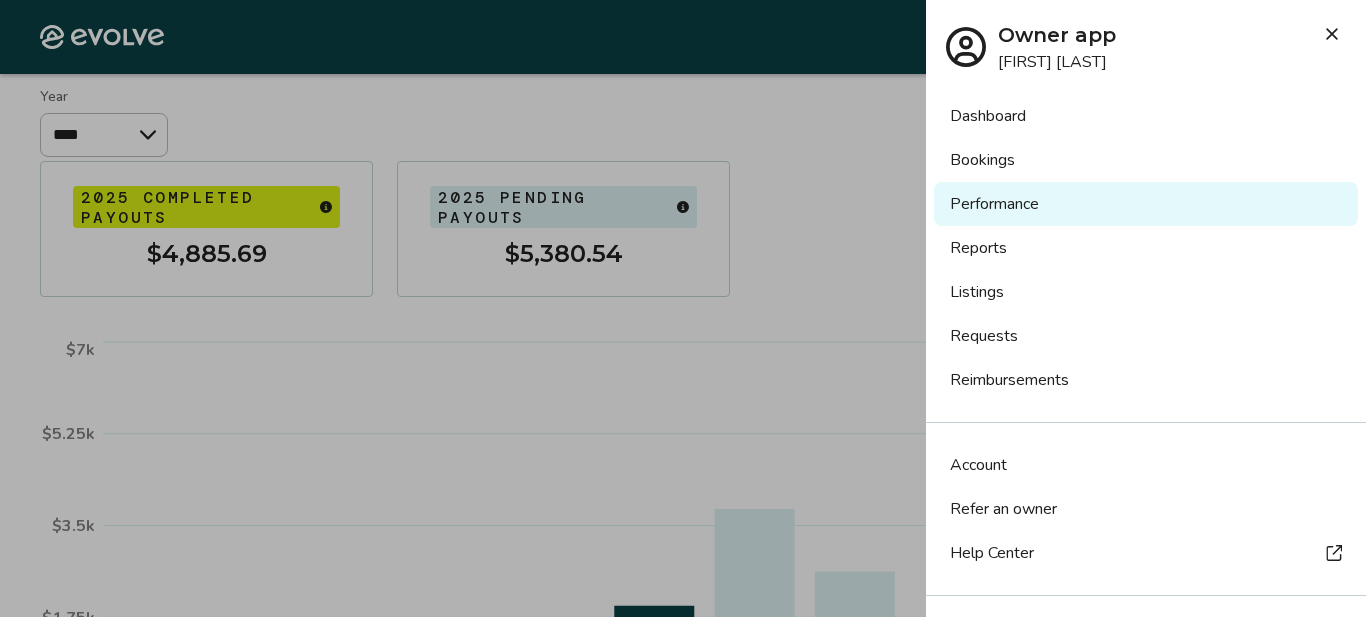 scroll, scrollTop: 63, scrollLeft: 0, axis: vertical 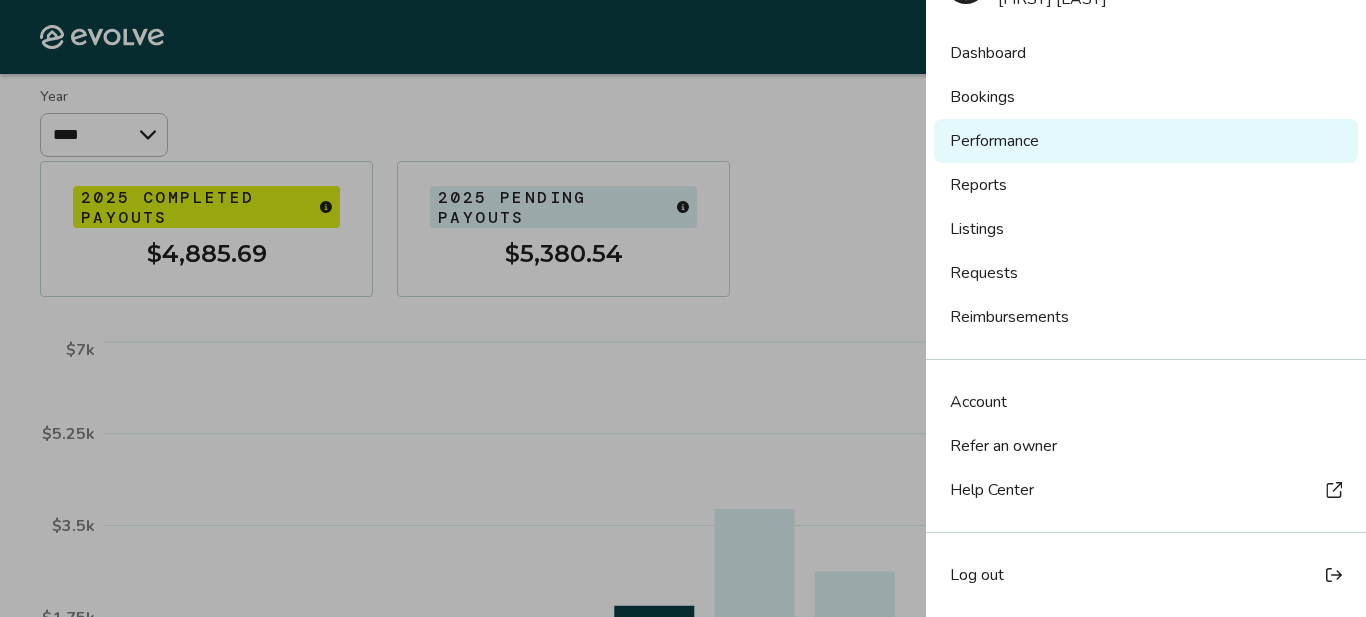 click on "Account" at bounding box center (1146, 402) 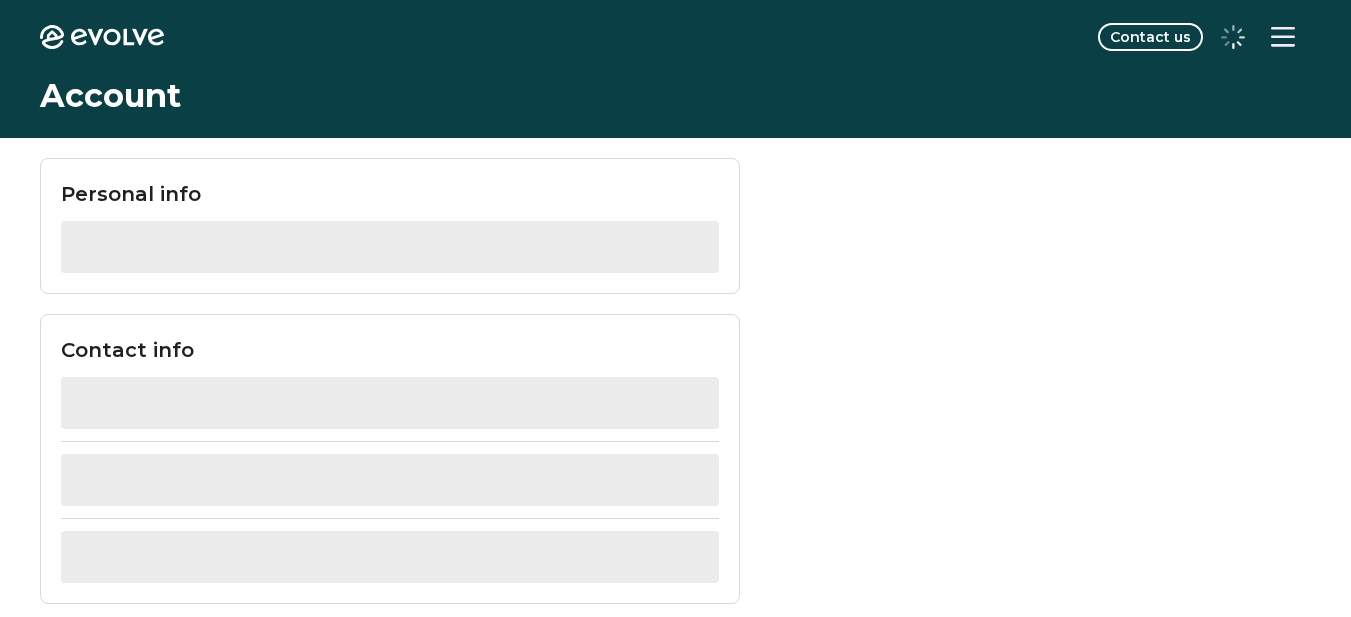 scroll, scrollTop: 0, scrollLeft: 0, axis: both 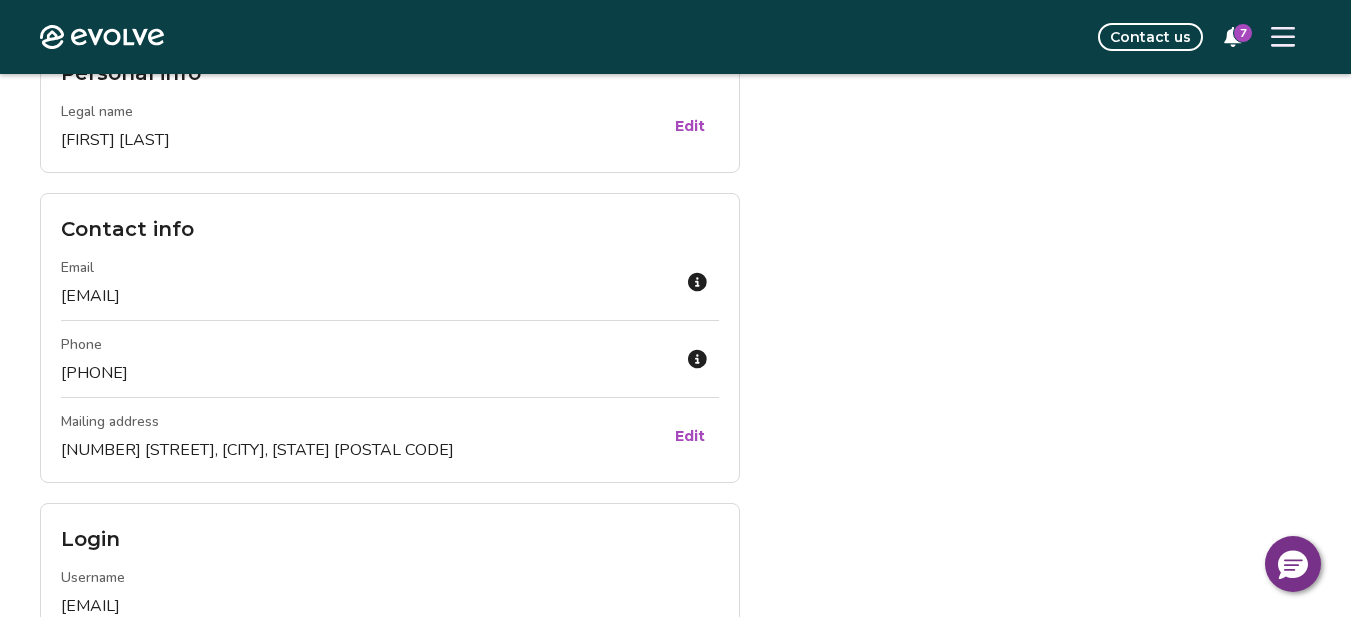 click 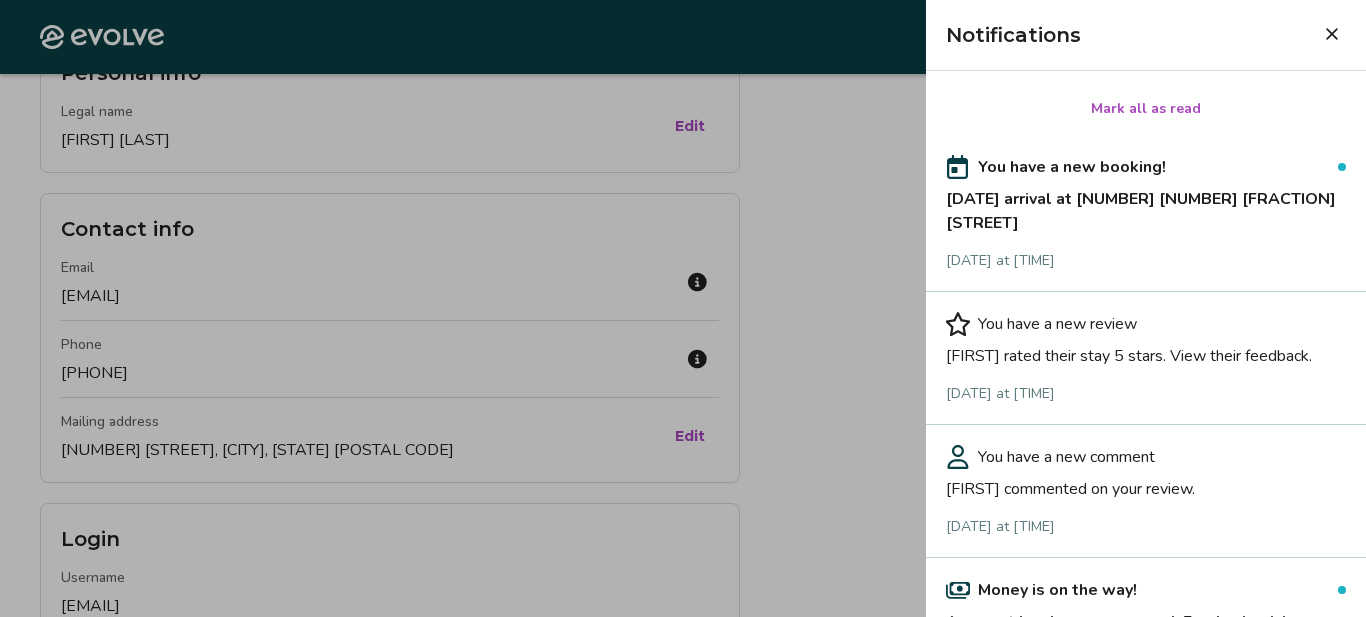 click 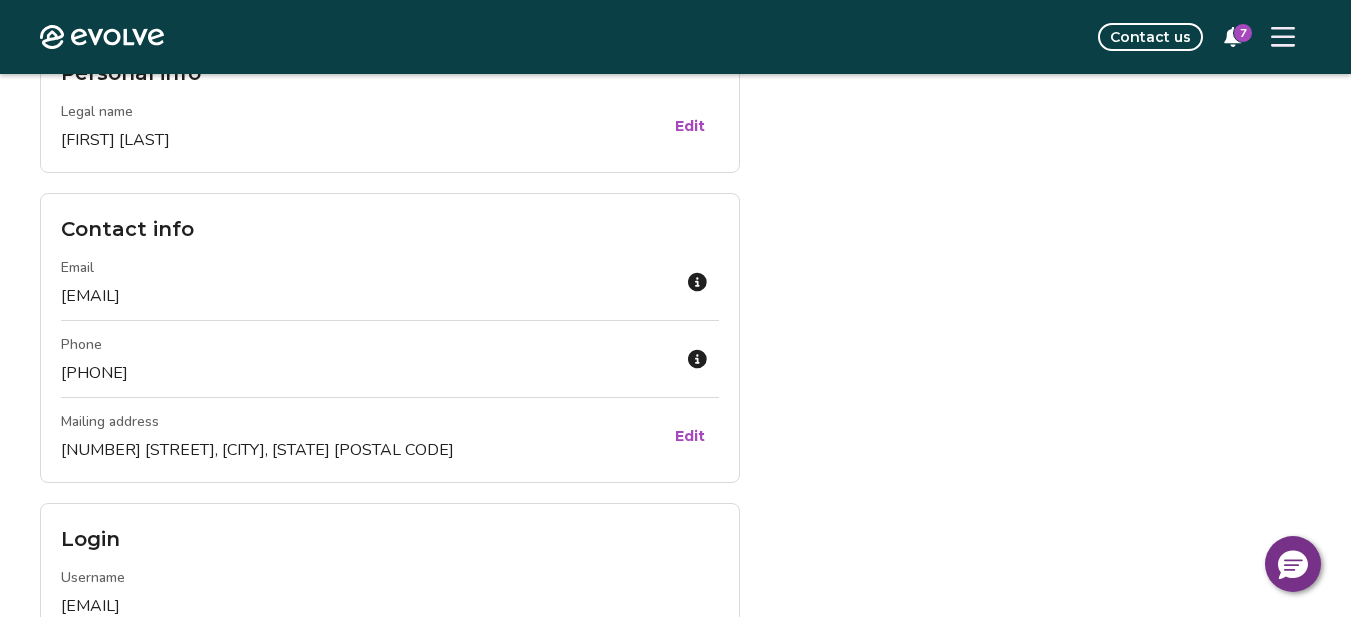 click 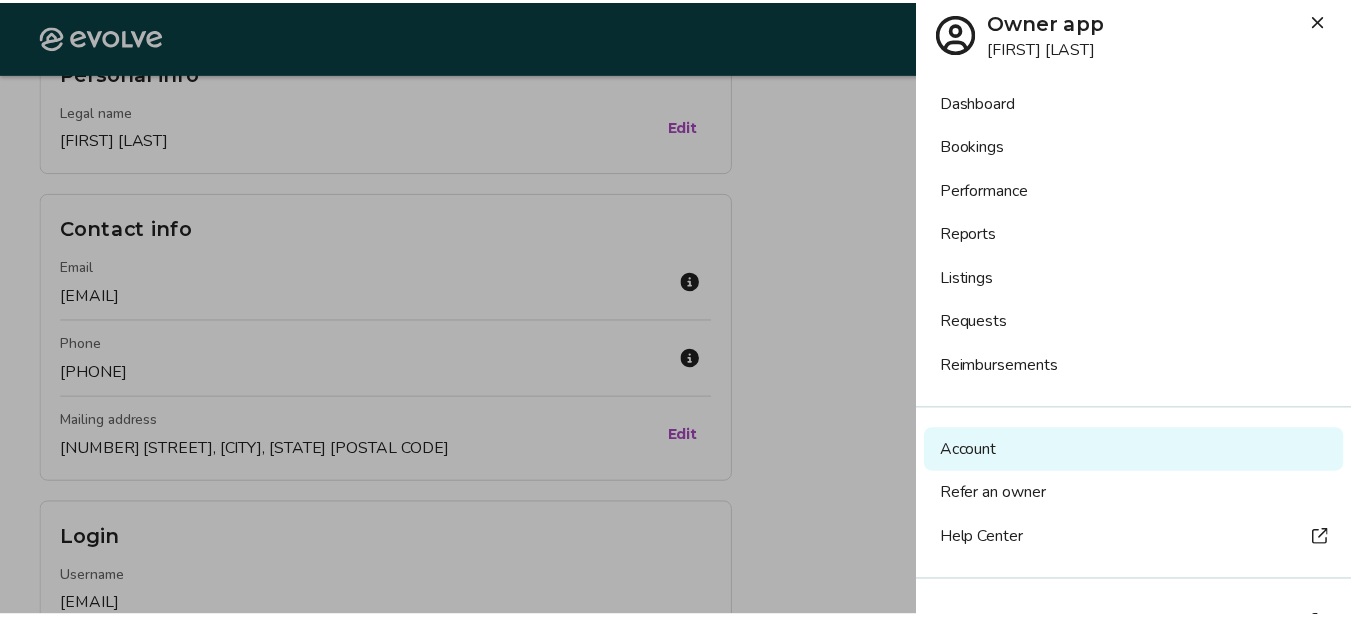 scroll, scrollTop: 0, scrollLeft: 0, axis: both 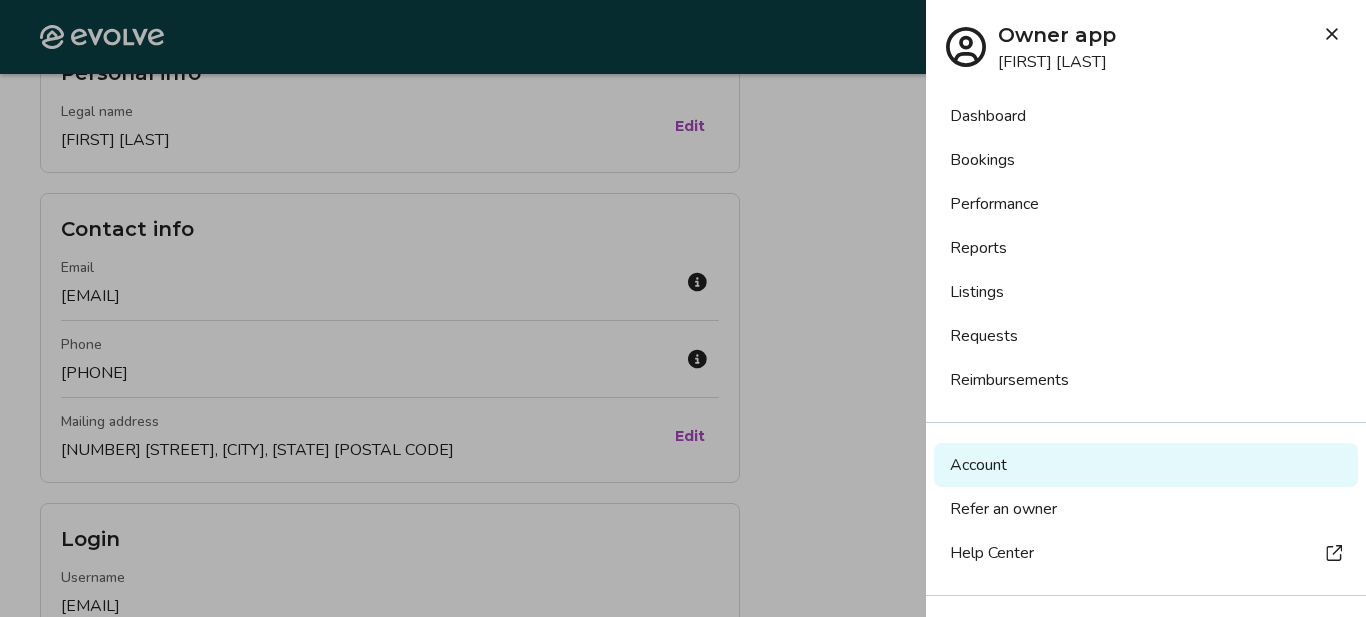 click at bounding box center [1332, 34] 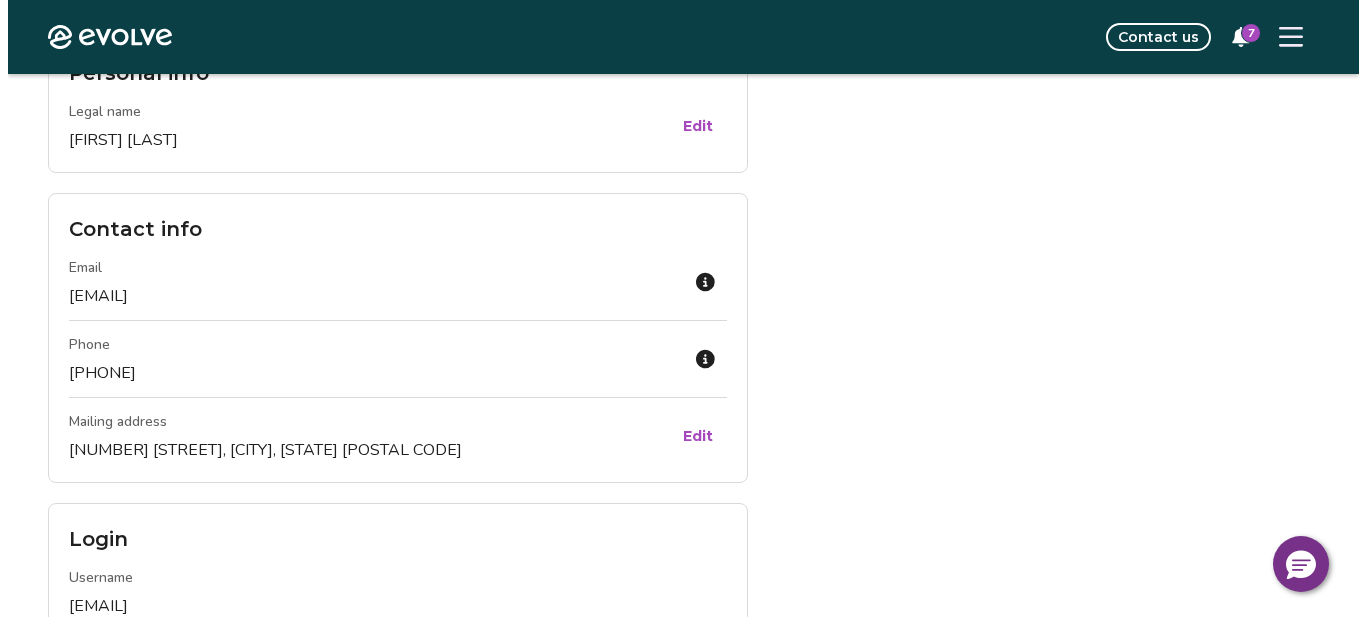 scroll, scrollTop: 0, scrollLeft: 0, axis: both 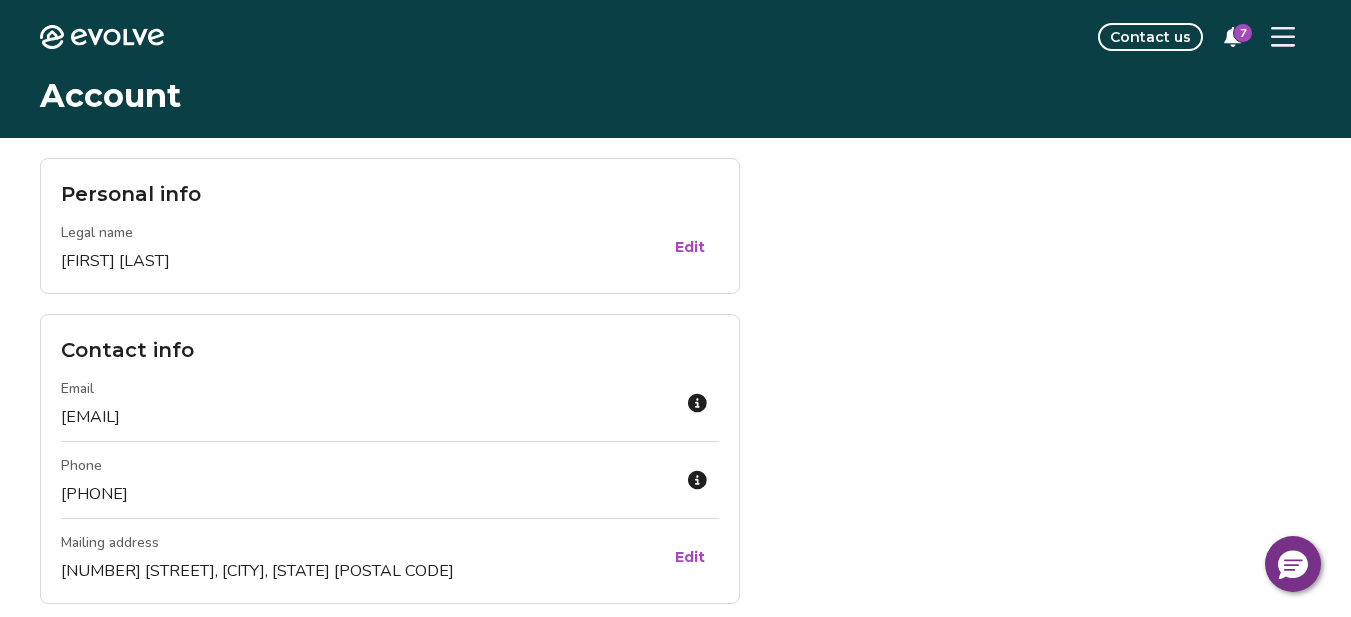 click at bounding box center (1283, 37) 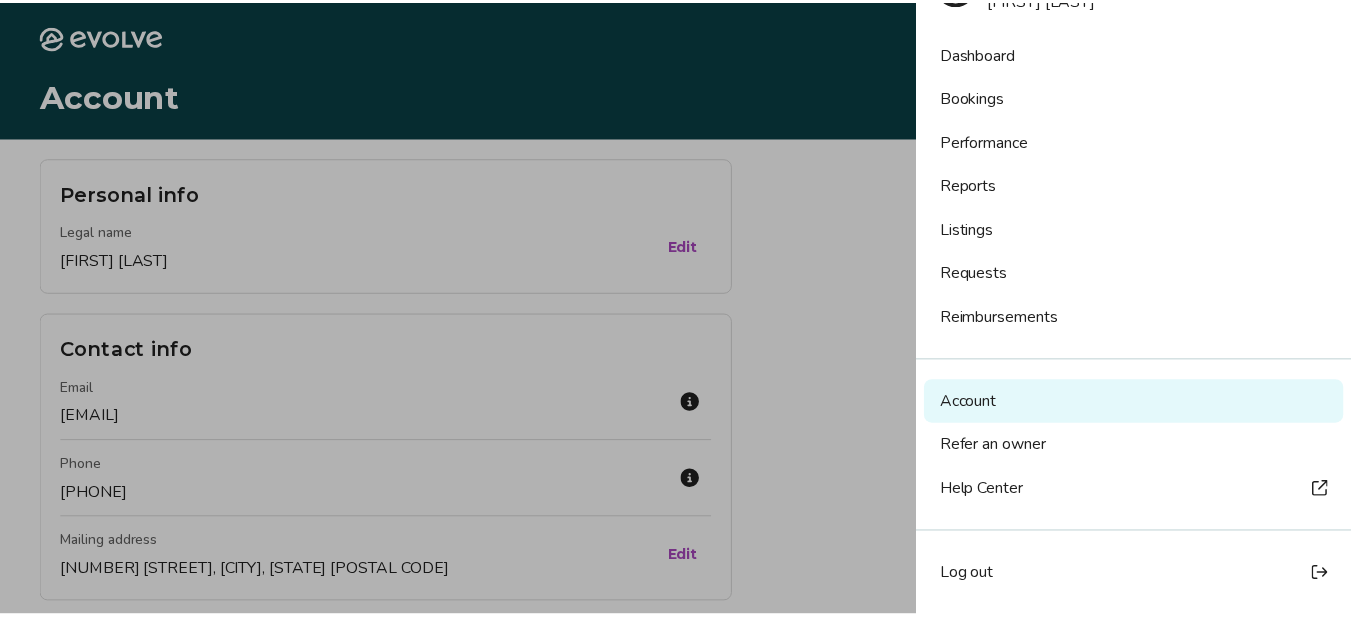 scroll, scrollTop: 0, scrollLeft: 0, axis: both 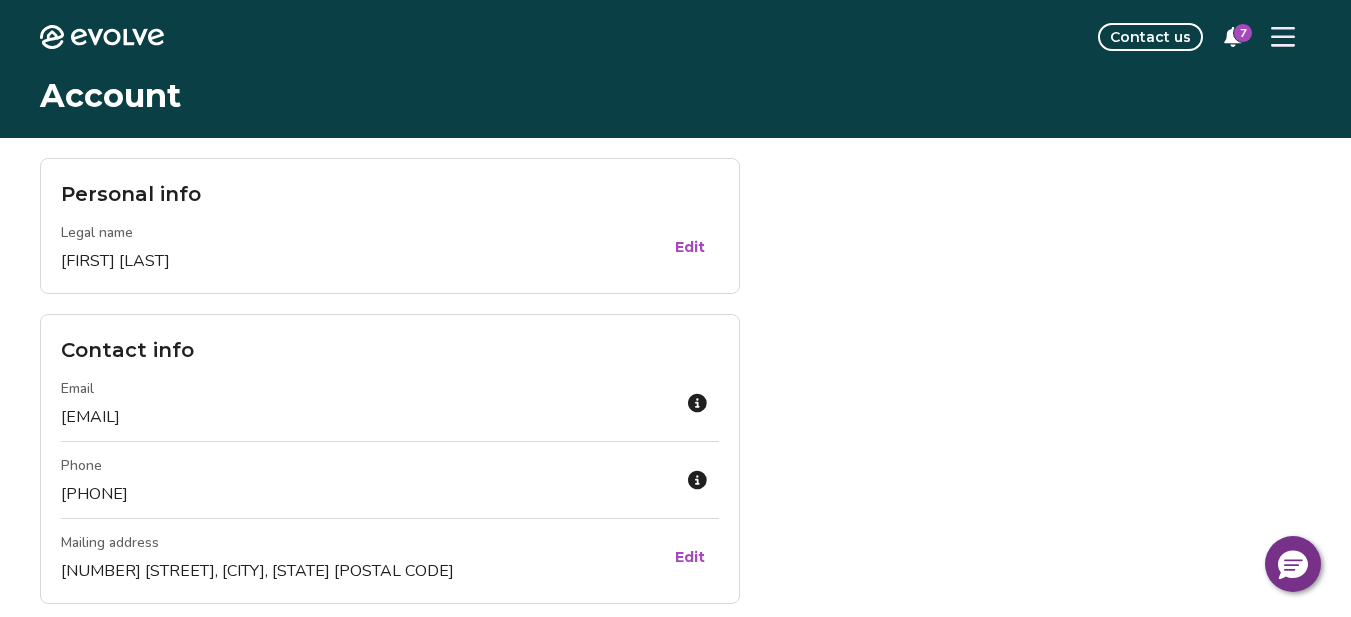 click on "Evolve" 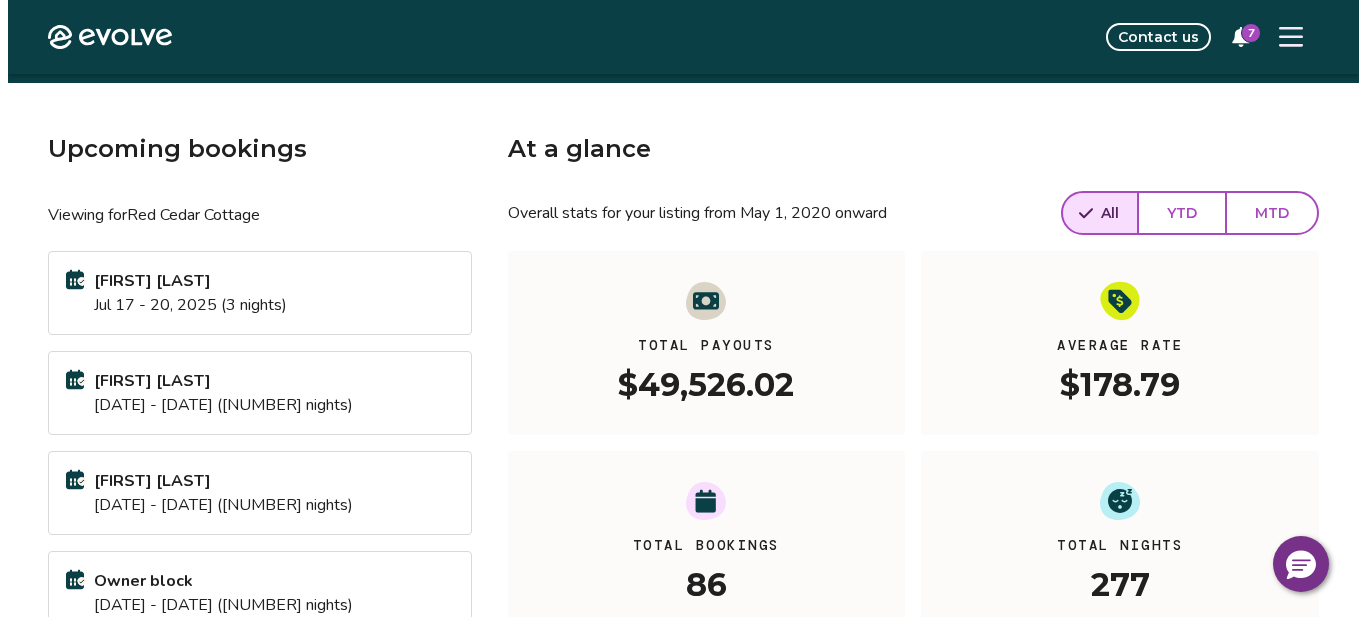scroll, scrollTop: 0, scrollLeft: 0, axis: both 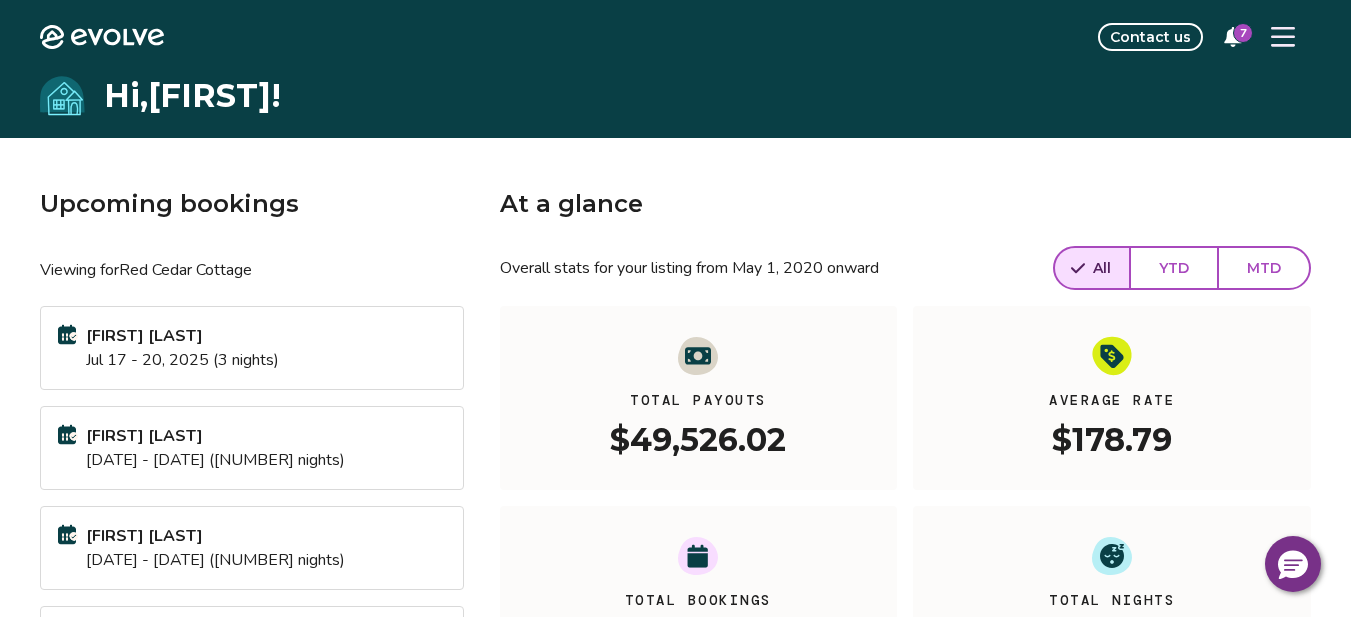 click 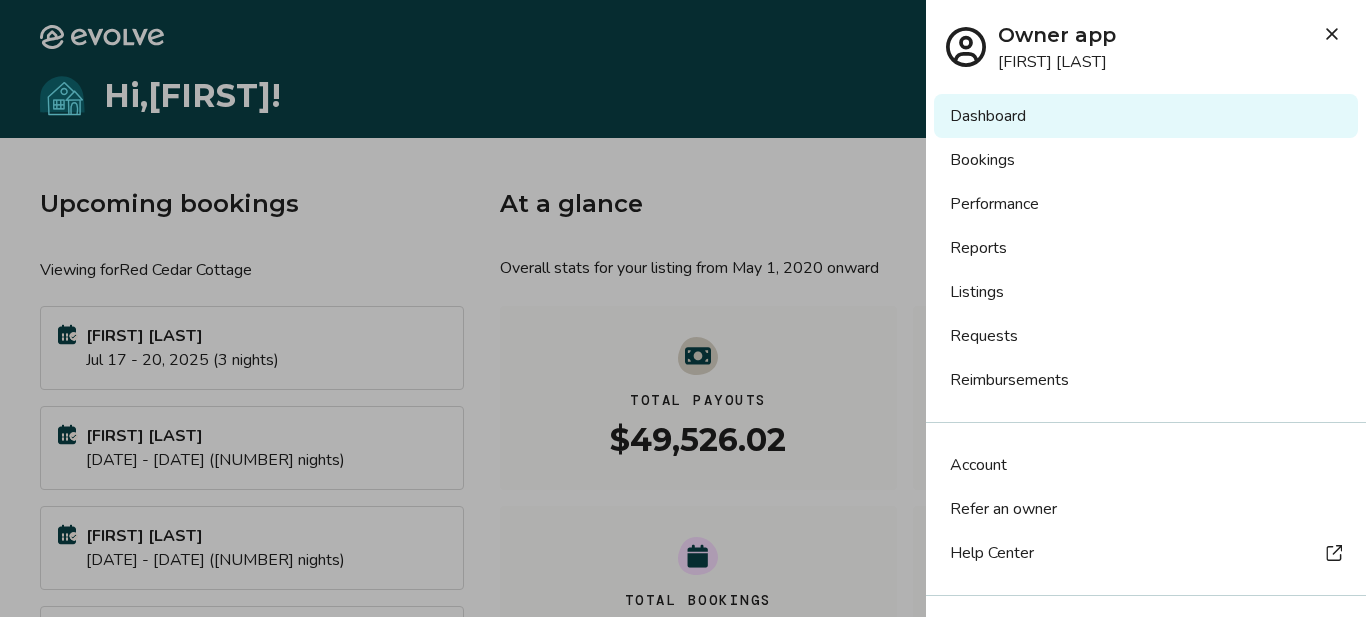 click on "Listings" at bounding box center (1146, 292) 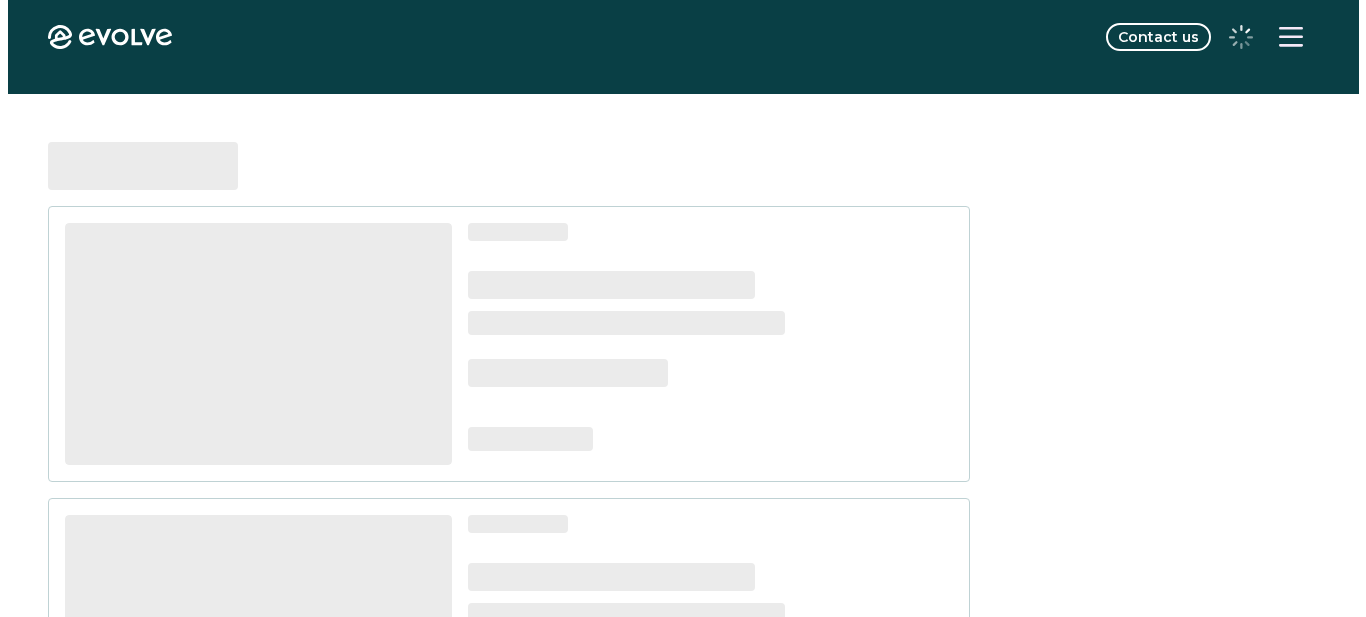 scroll, scrollTop: 0, scrollLeft: 0, axis: both 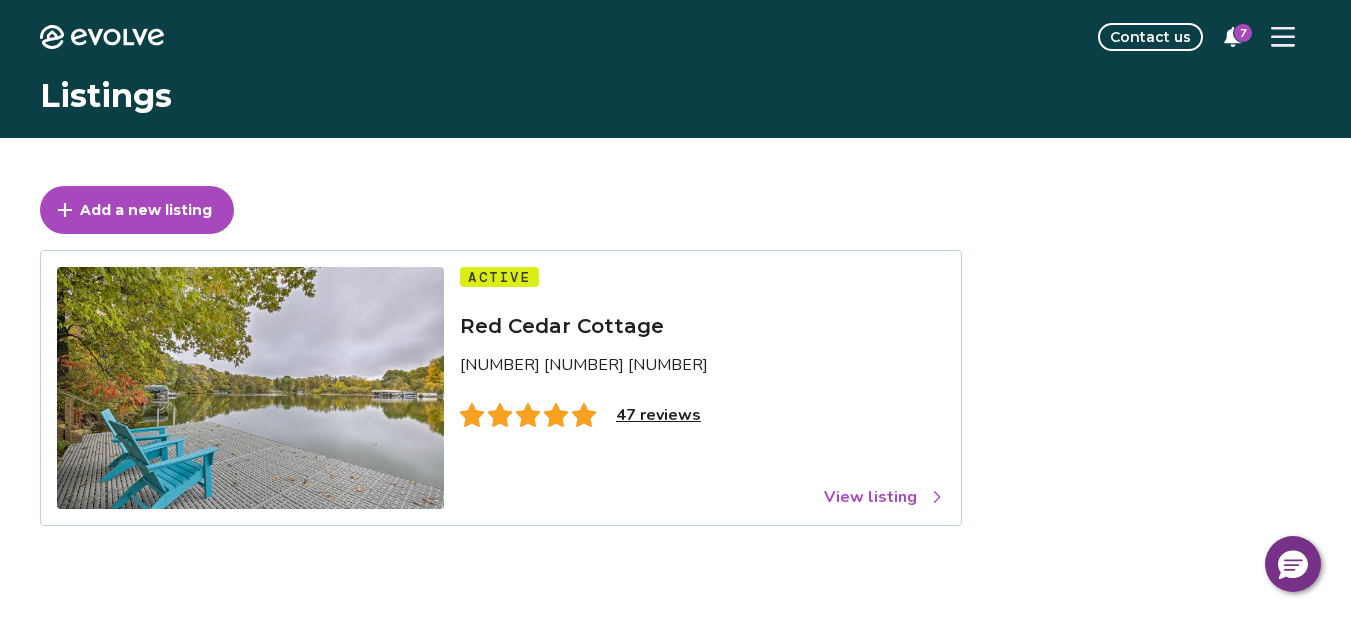 click 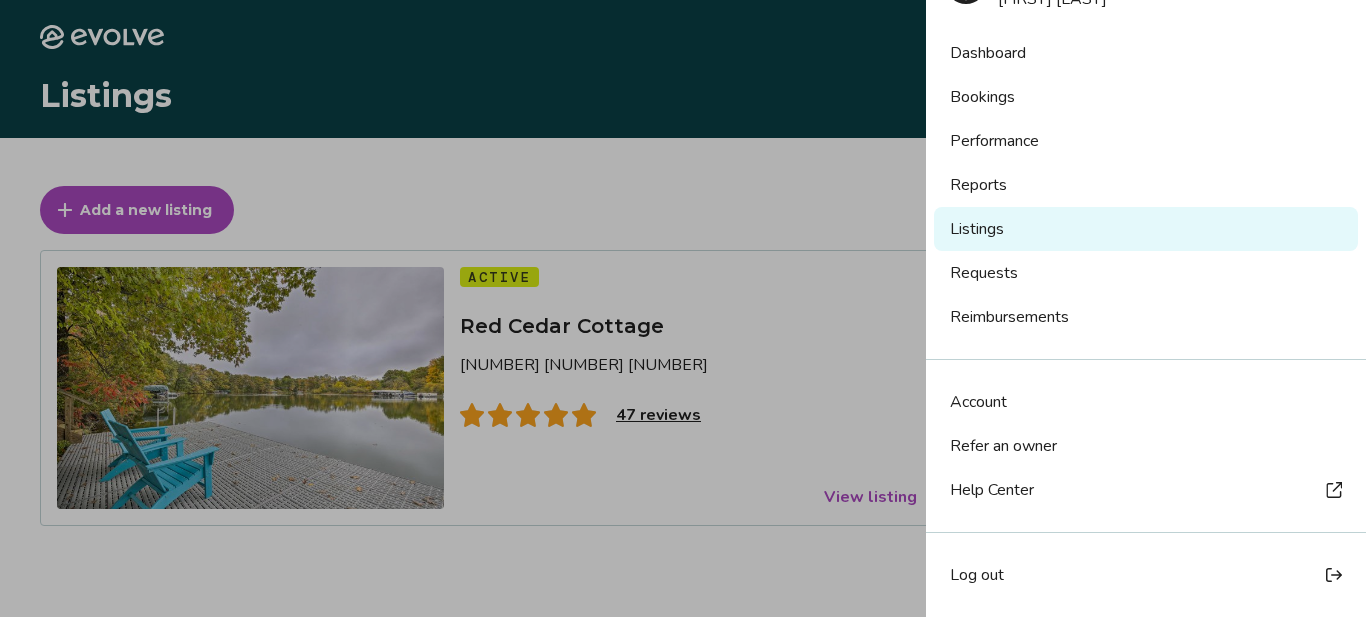scroll, scrollTop: 0, scrollLeft: 0, axis: both 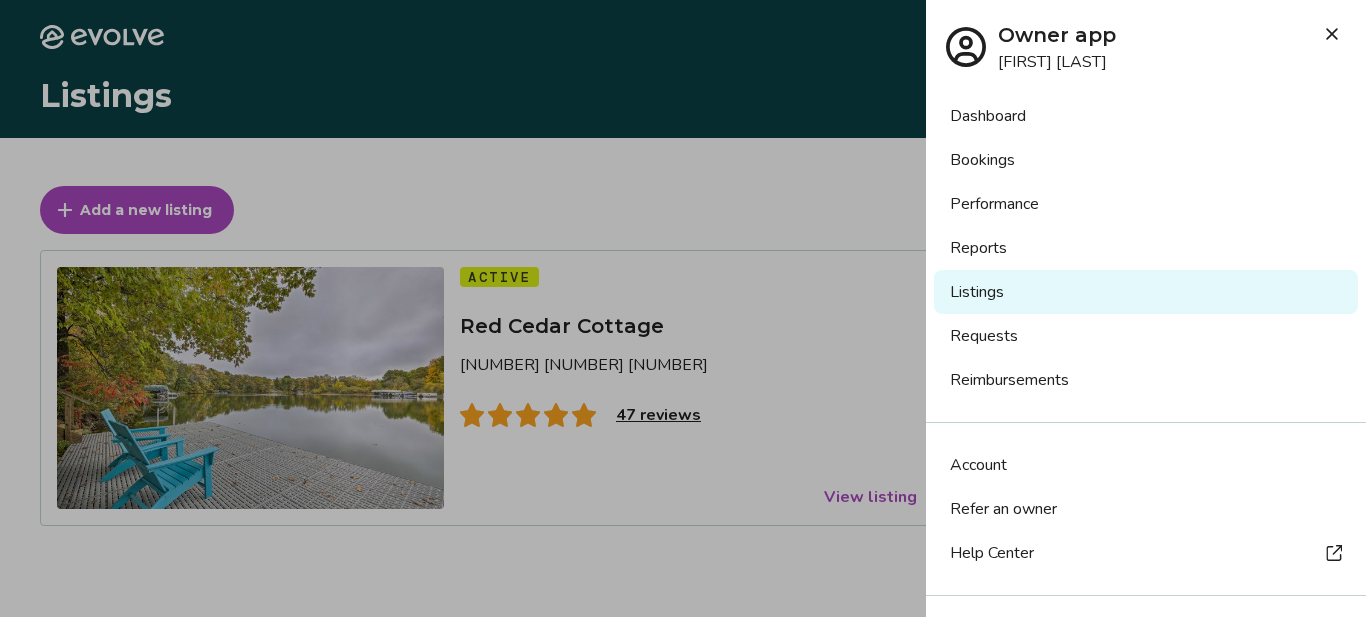 click at bounding box center [683, 308] 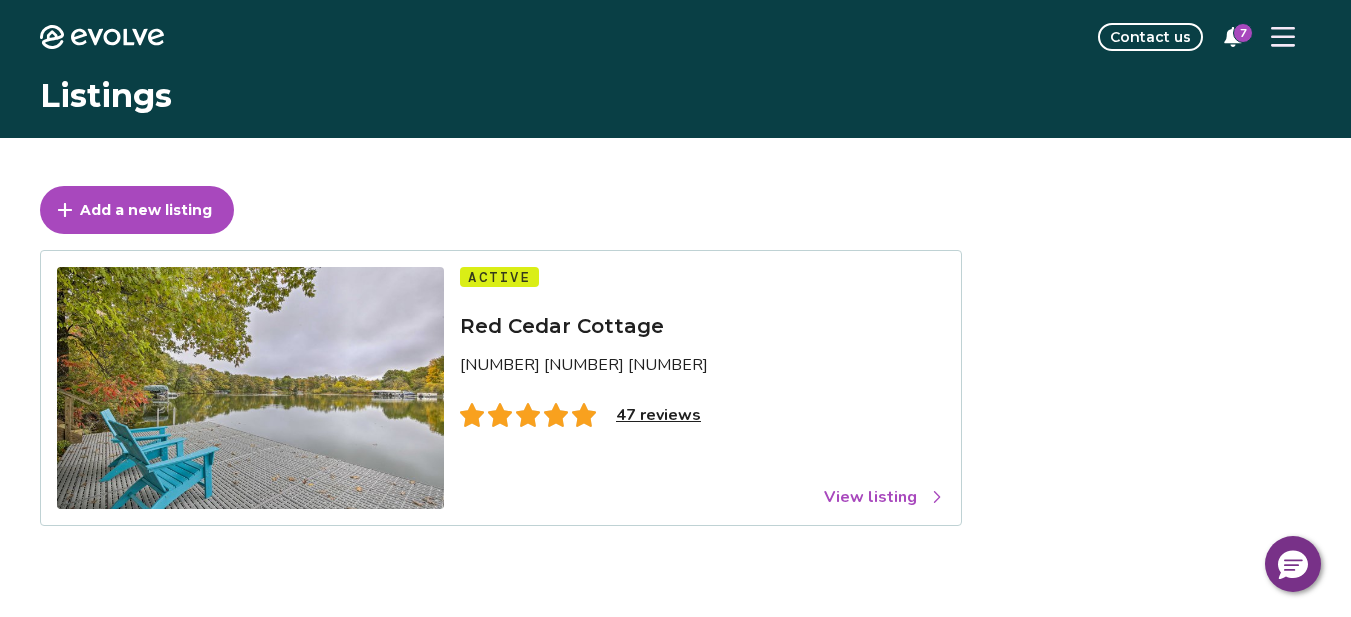 click at bounding box center (1283, 37) 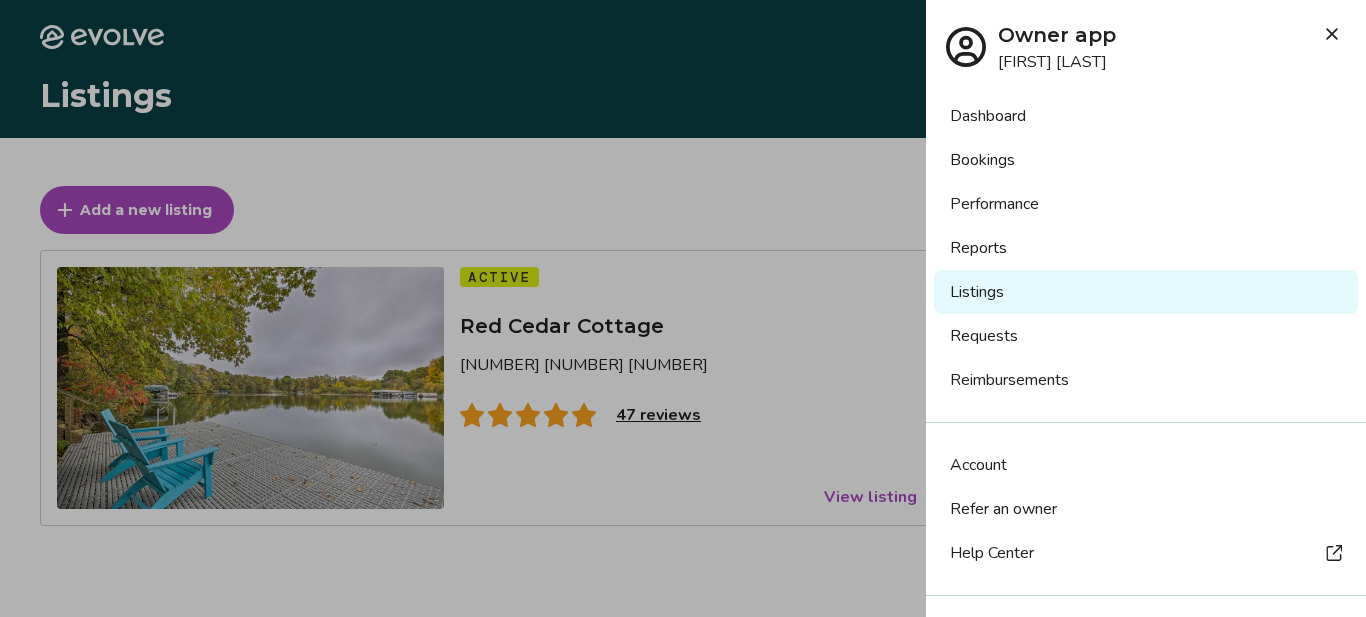 click on "Bookings" at bounding box center [1146, 160] 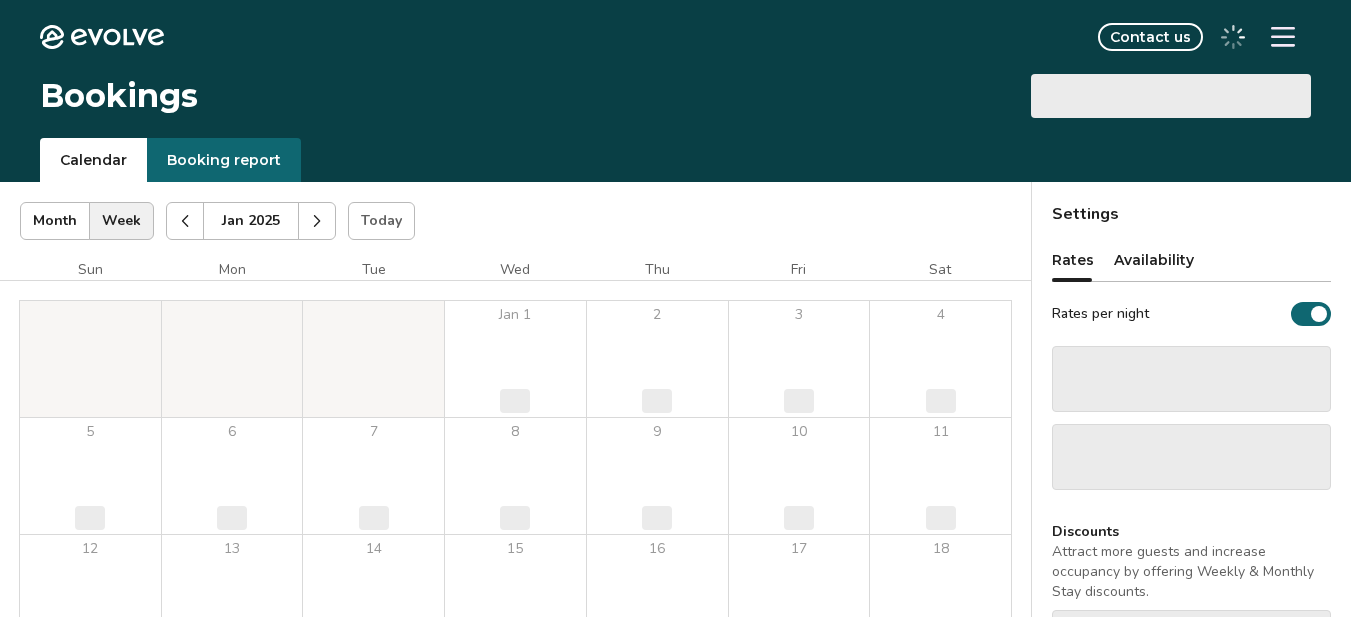 scroll, scrollTop: 0, scrollLeft: 0, axis: both 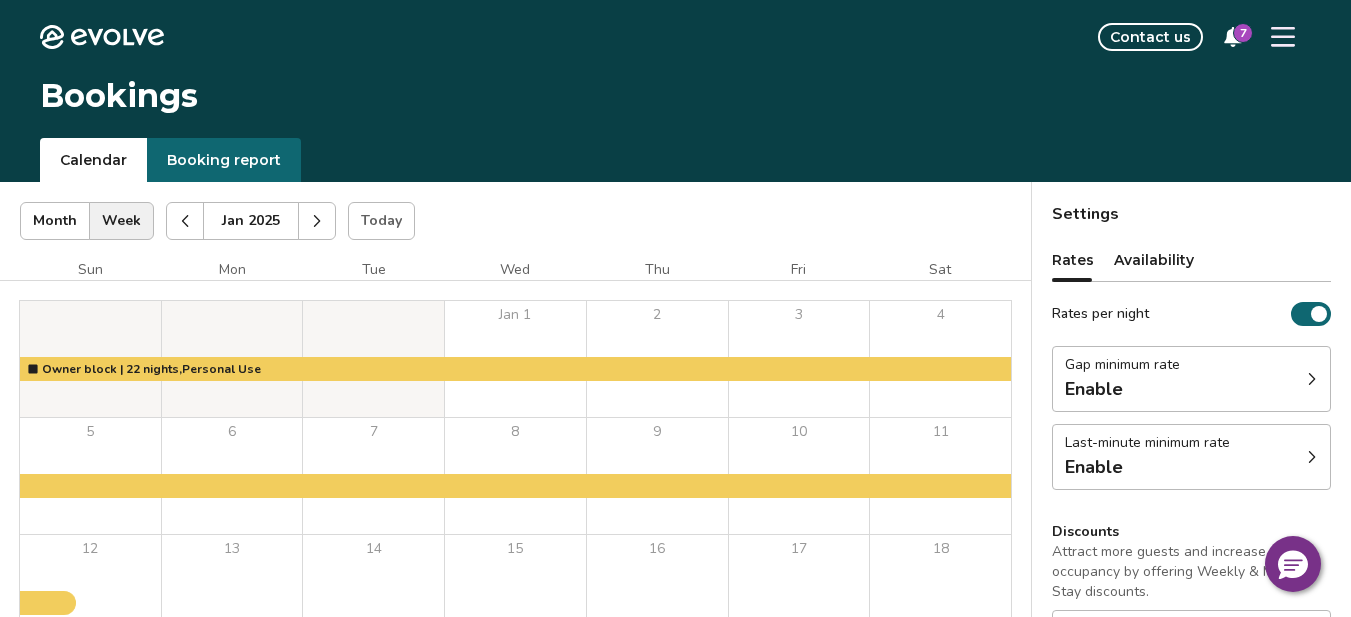 click 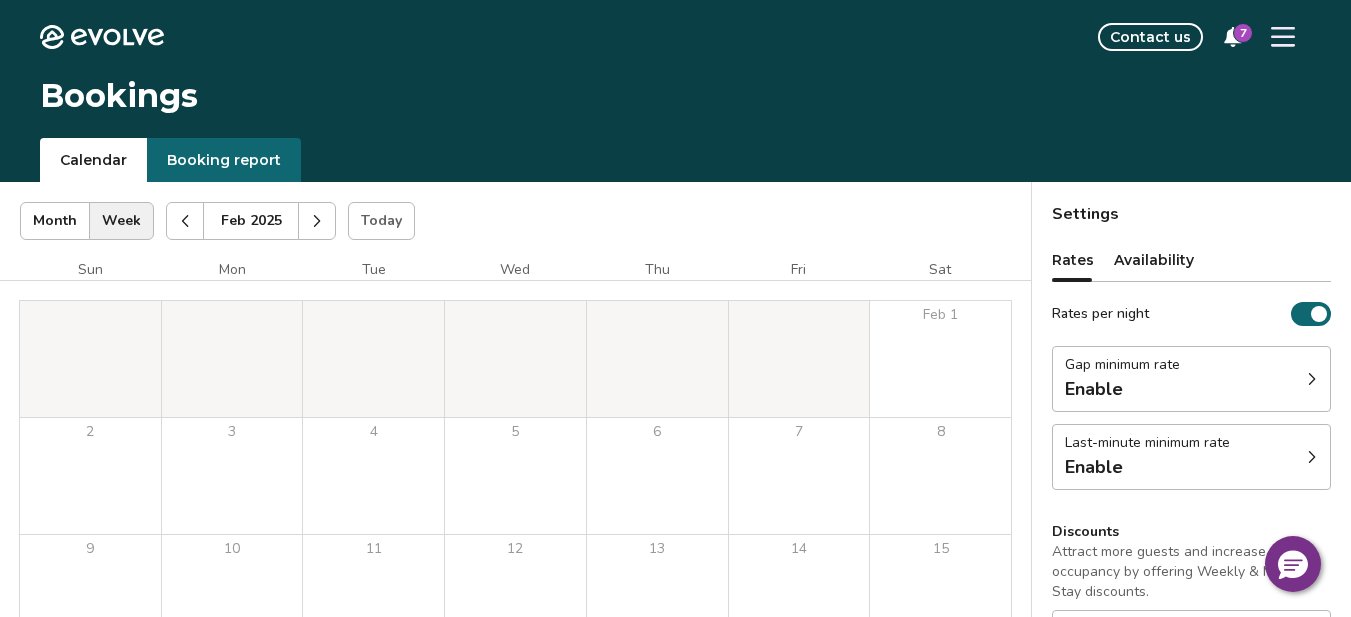 click 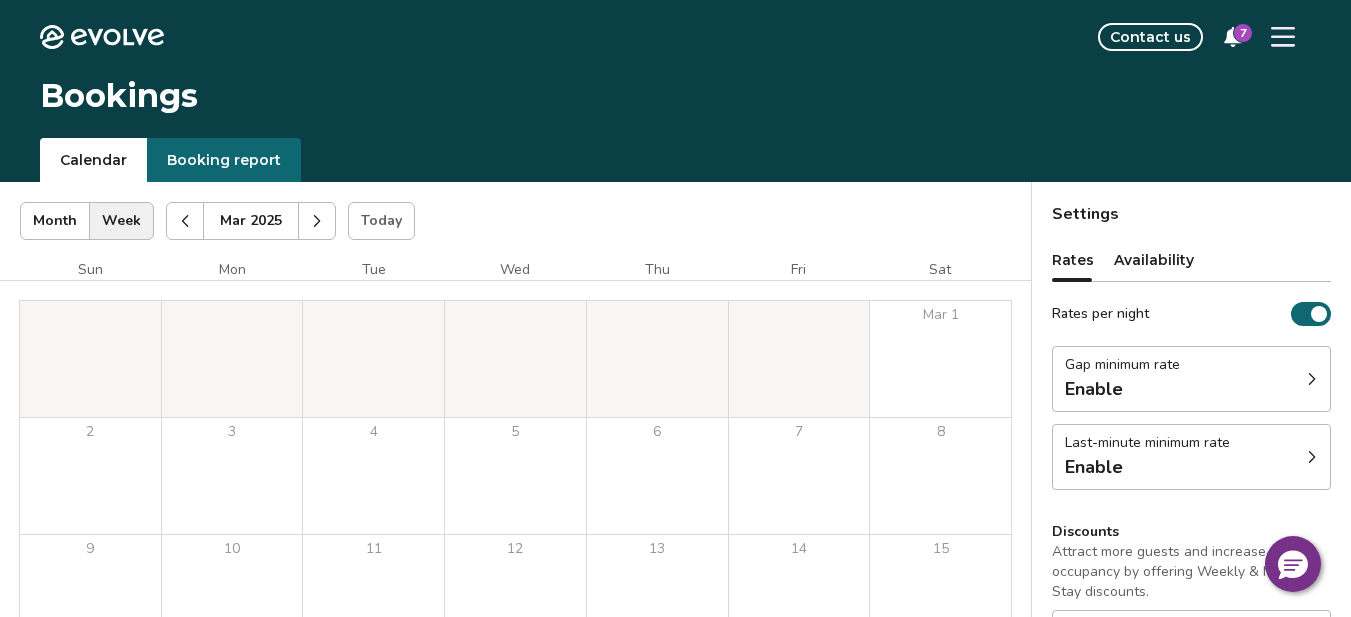 click 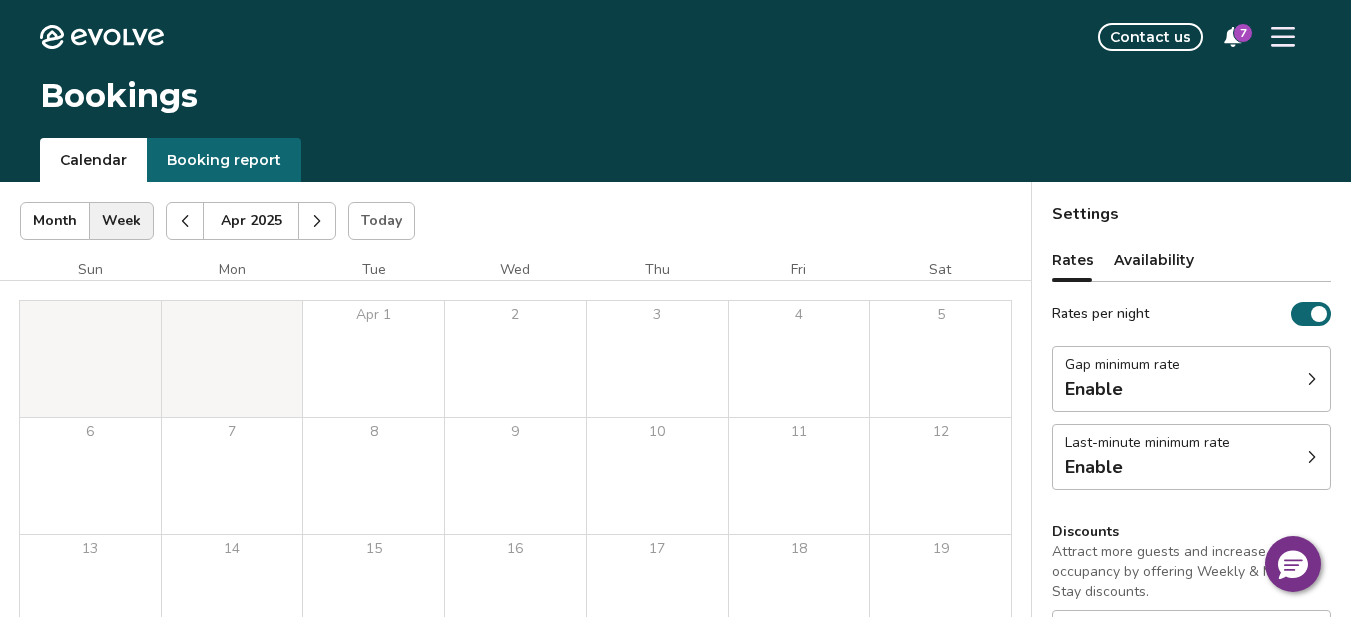 click 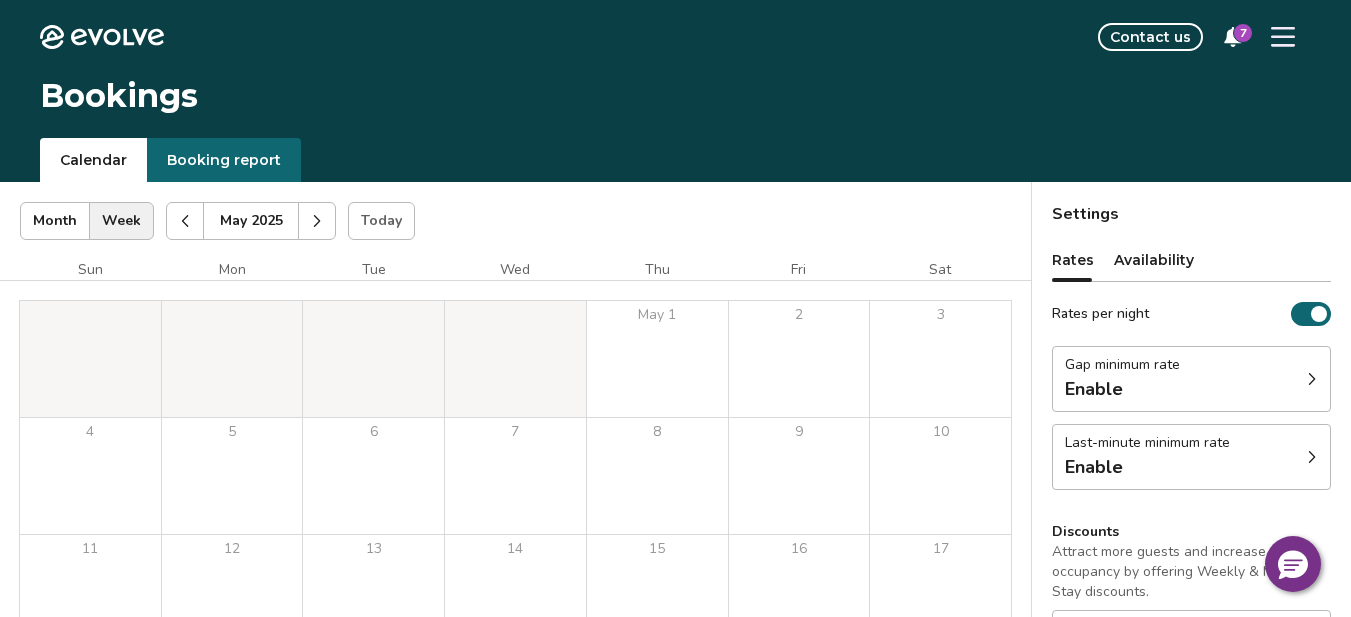 click 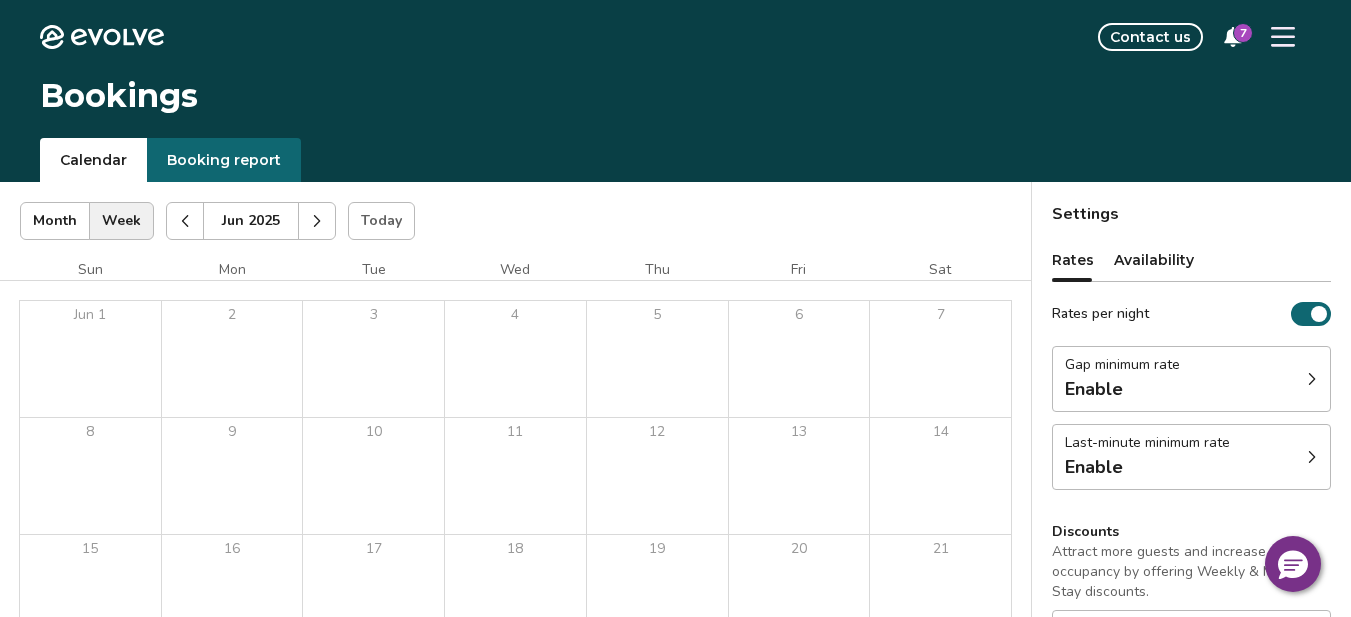 click 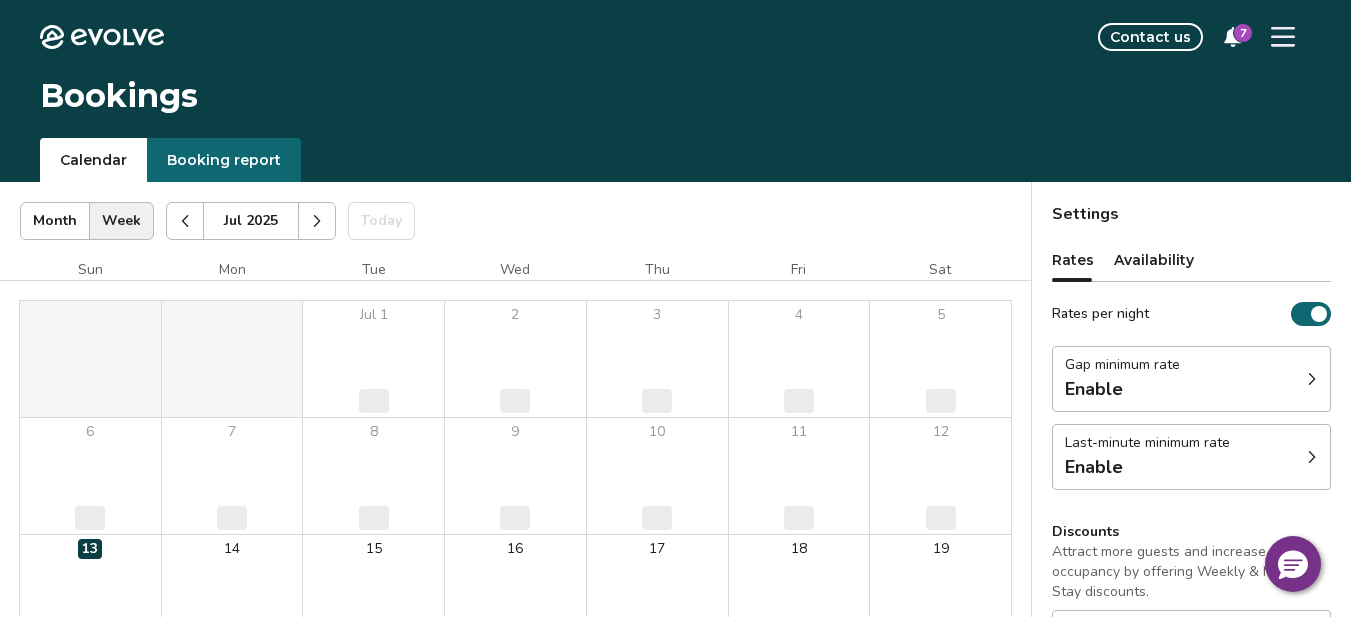 click 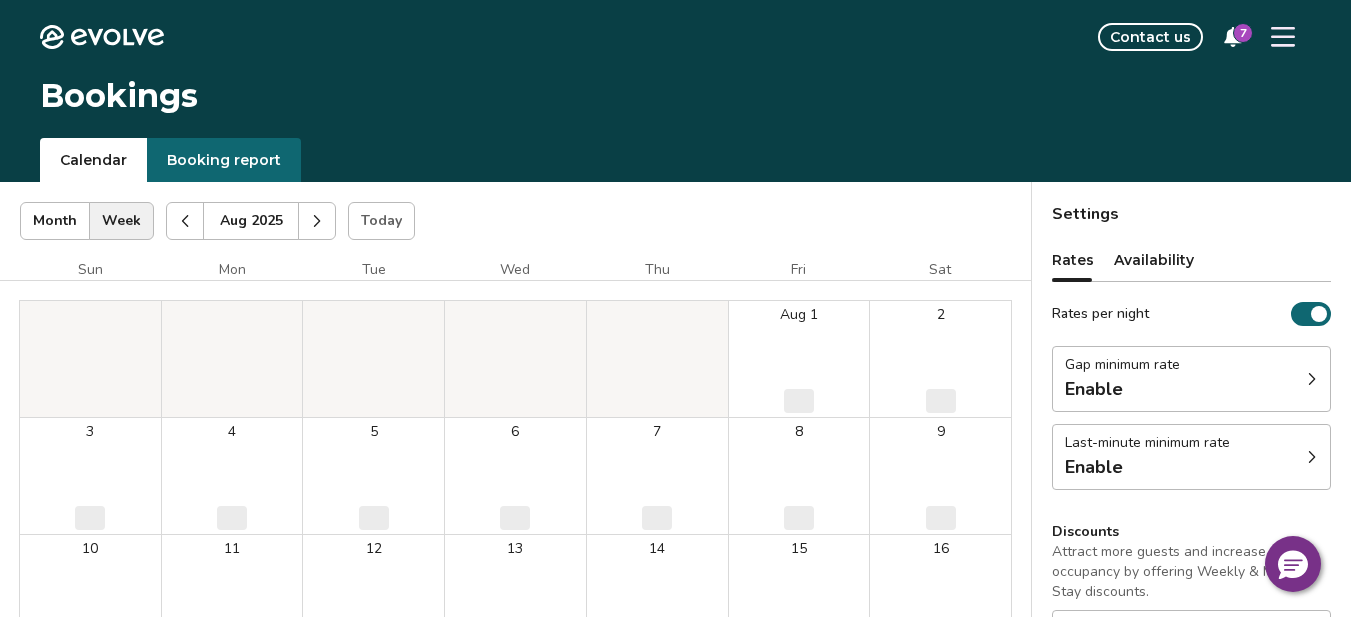 click 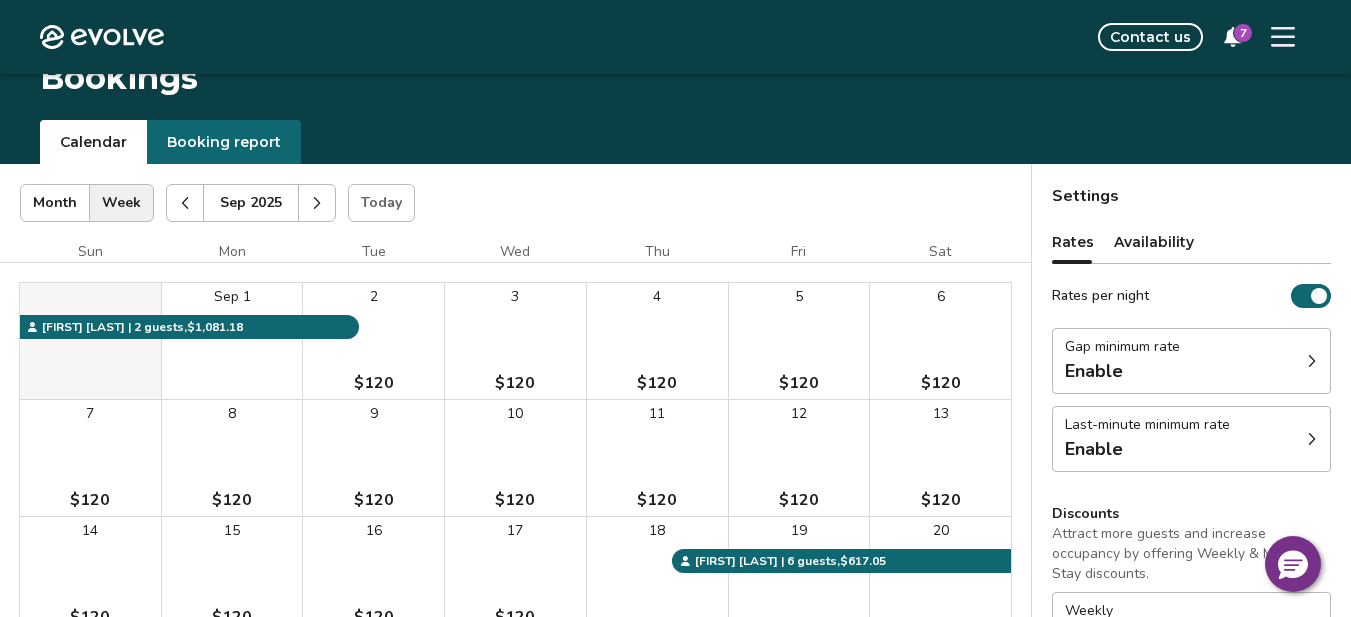 scroll, scrollTop: 16, scrollLeft: 0, axis: vertical 